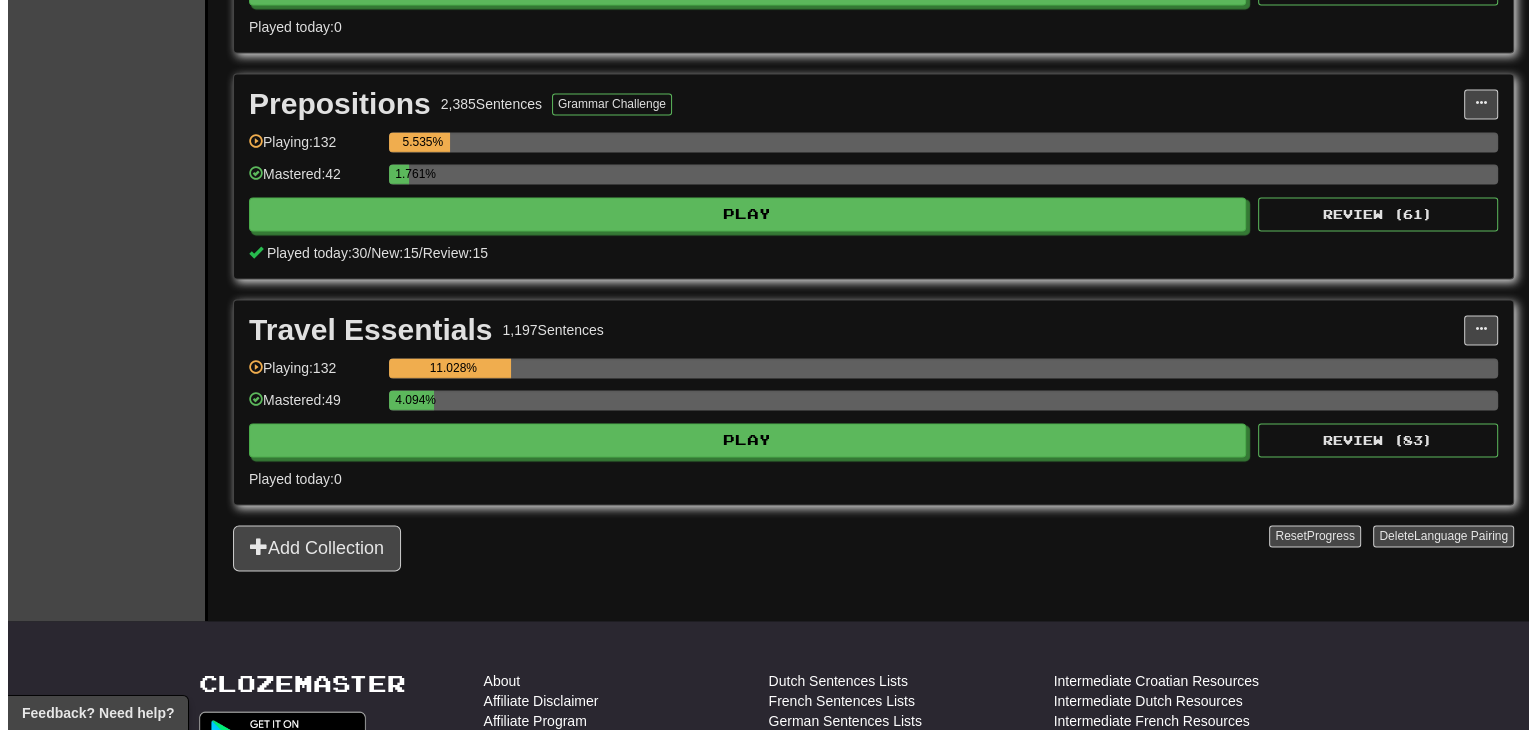 scroll, scrollTop: 2875, scrollLeft: 0, axis: vertical 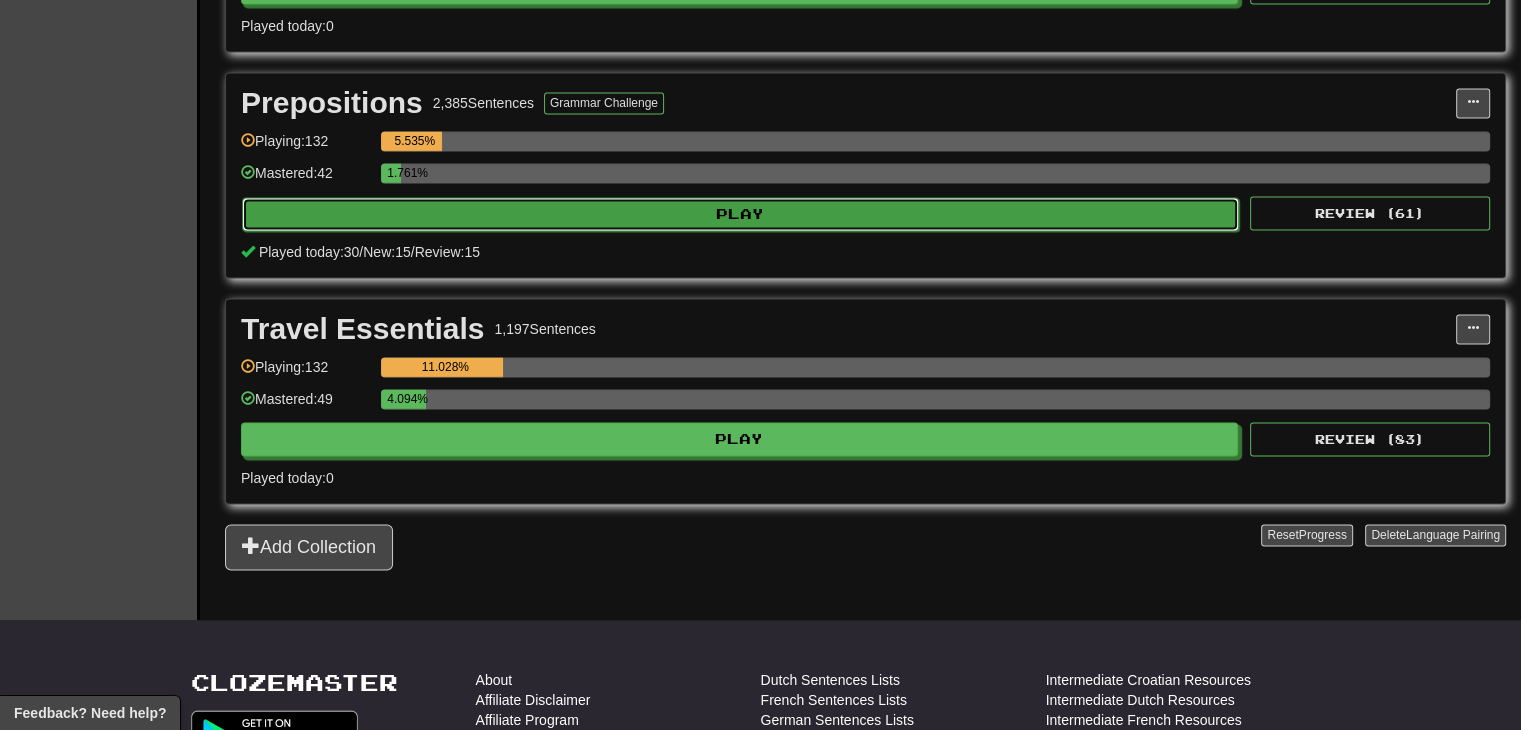 click on "Play" at bounding box center [740, 214] 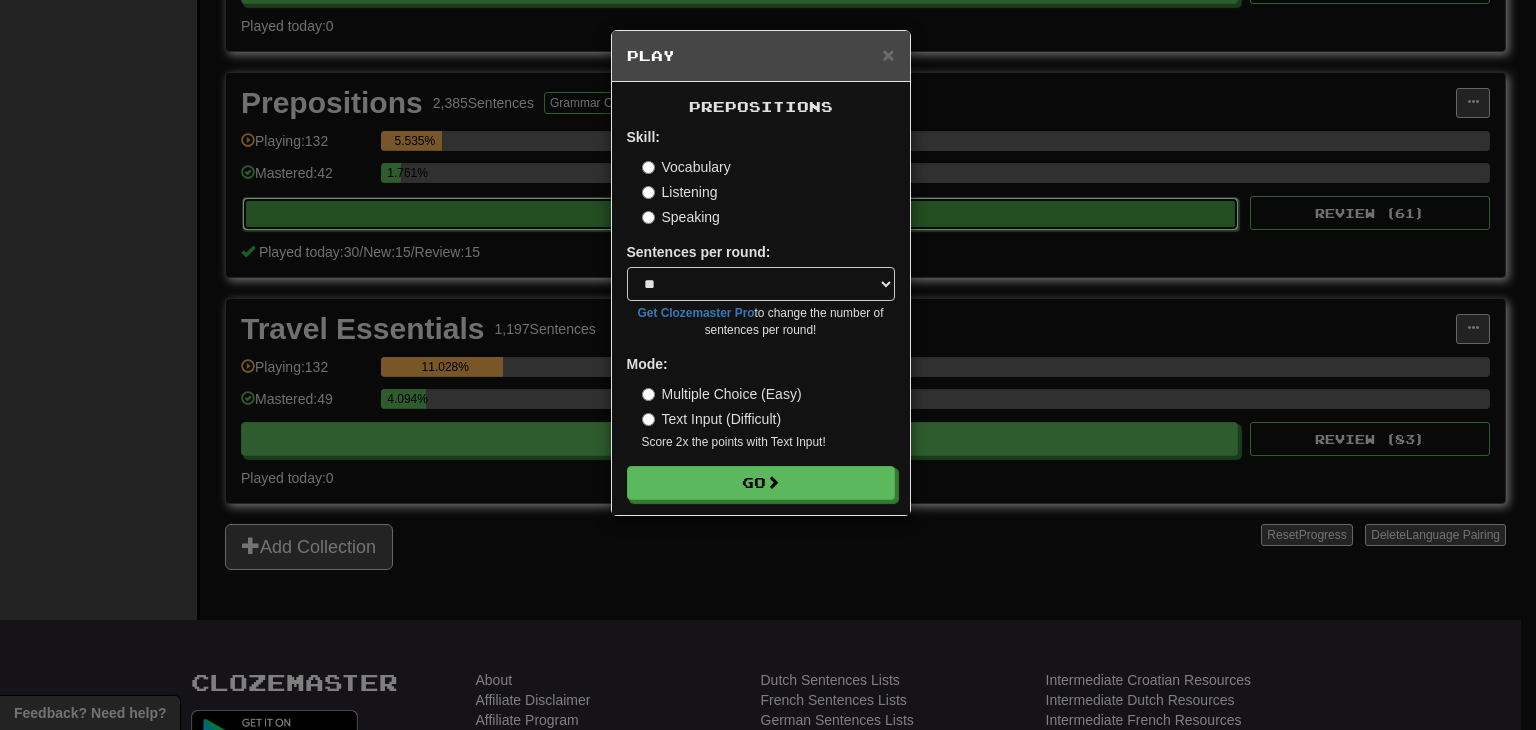 type 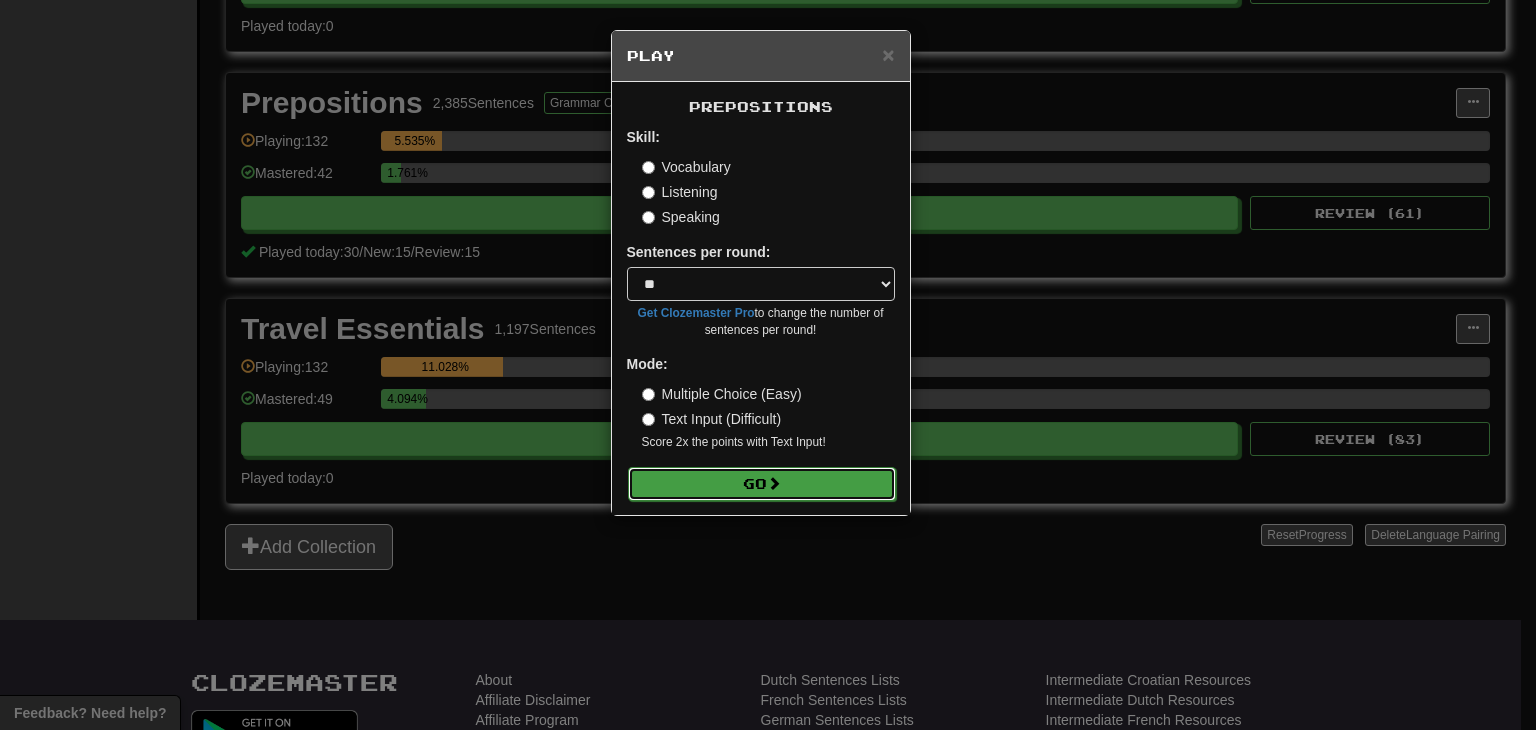 click on "Go" at bounding box center [762, 484] 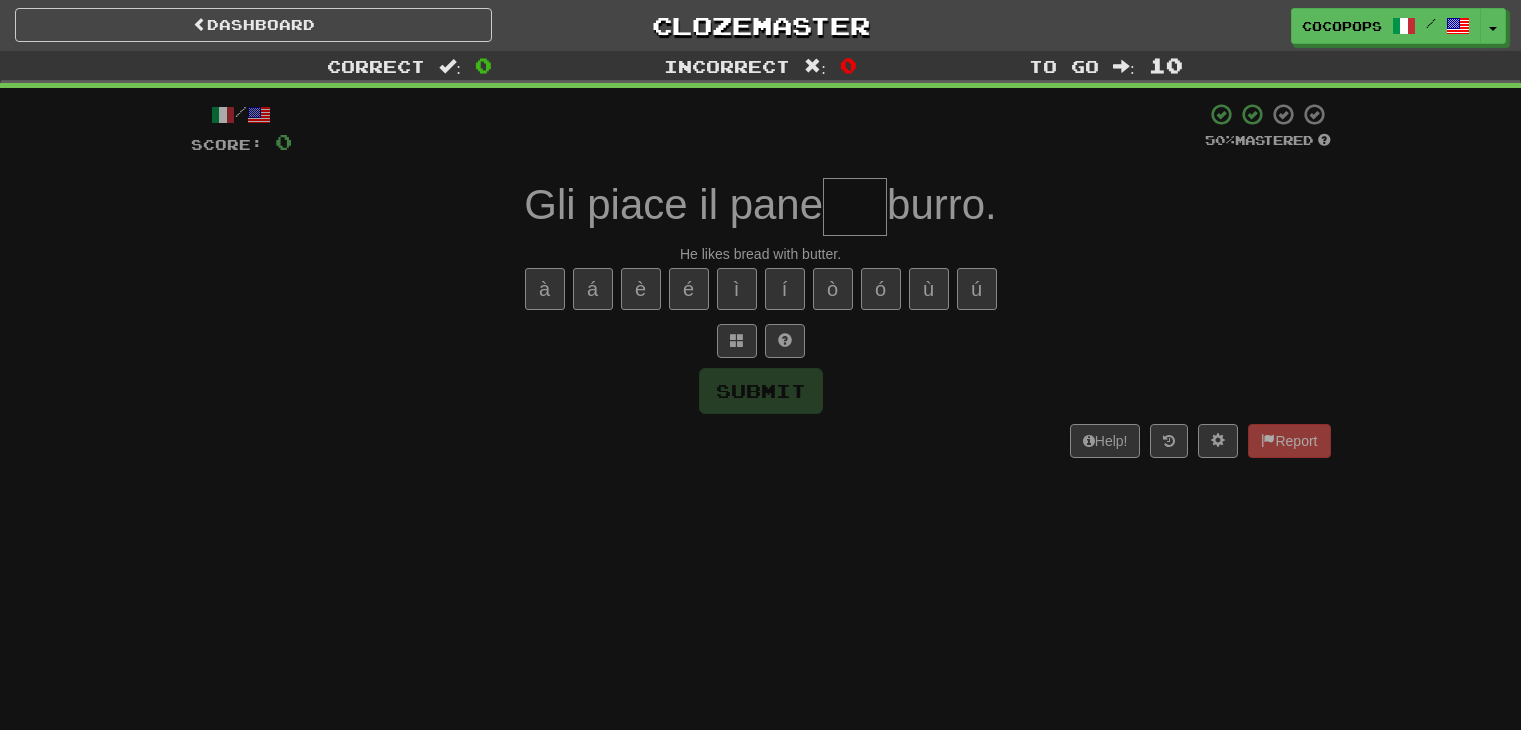 scroll, scrollTop: 0, scrollLeft: 0, axis: both 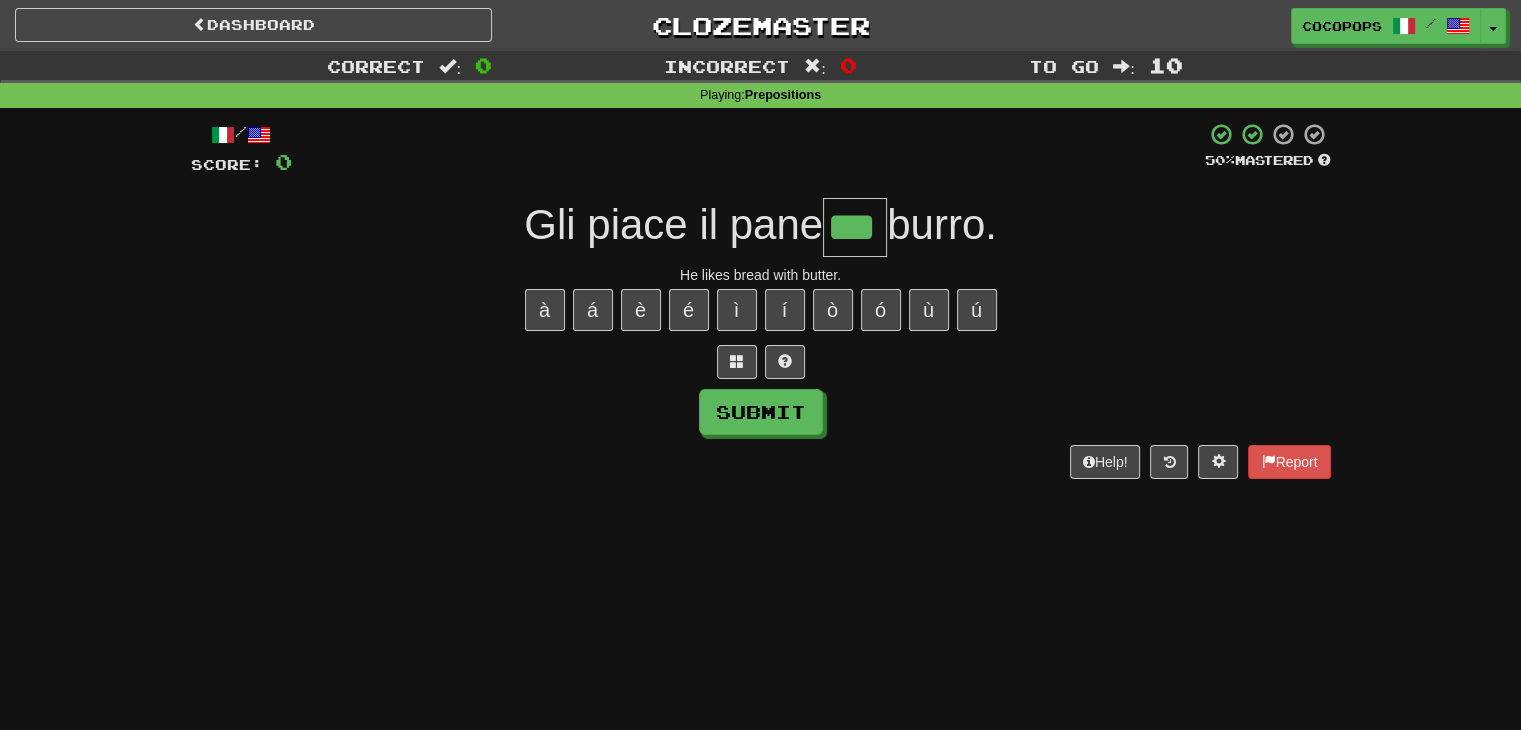 type on "***" 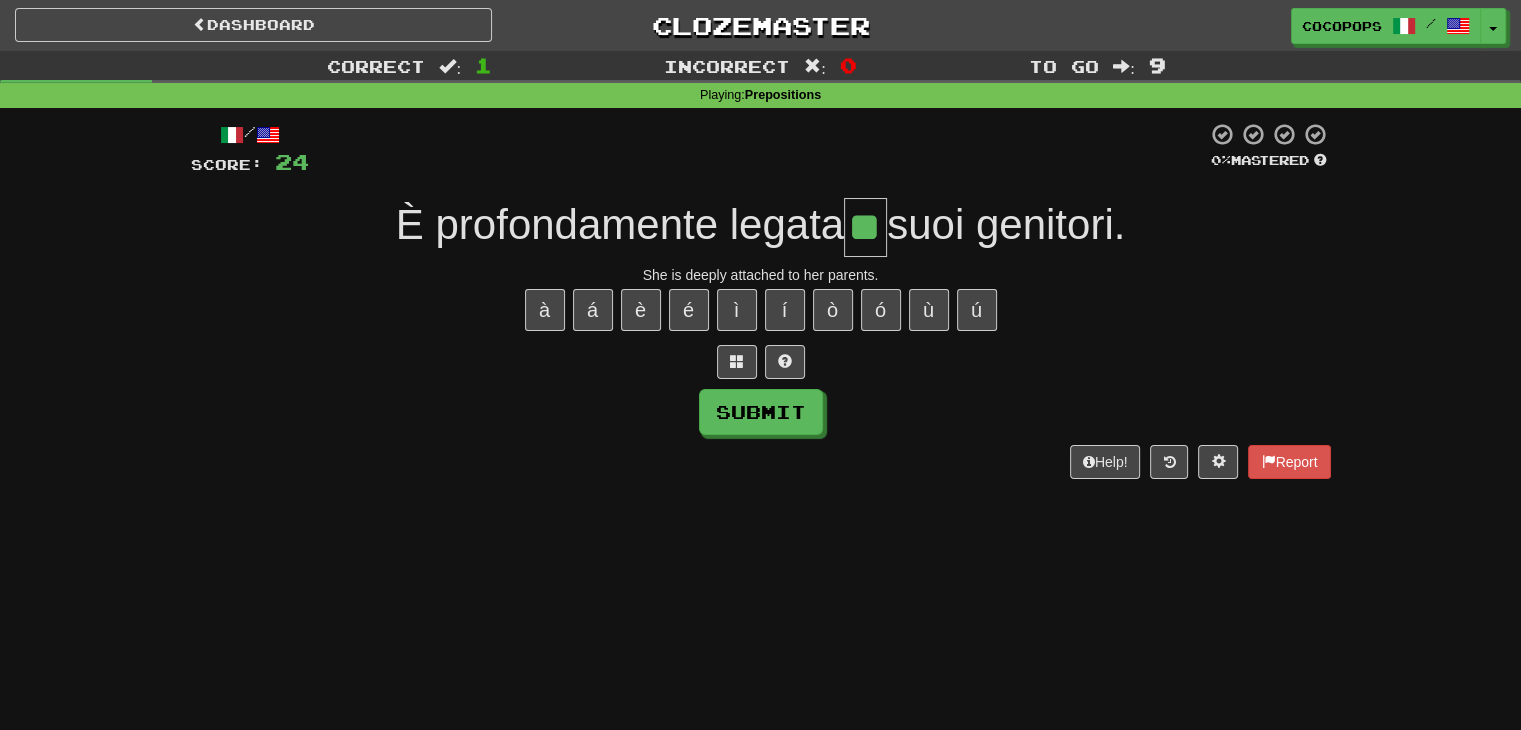 type on "**" 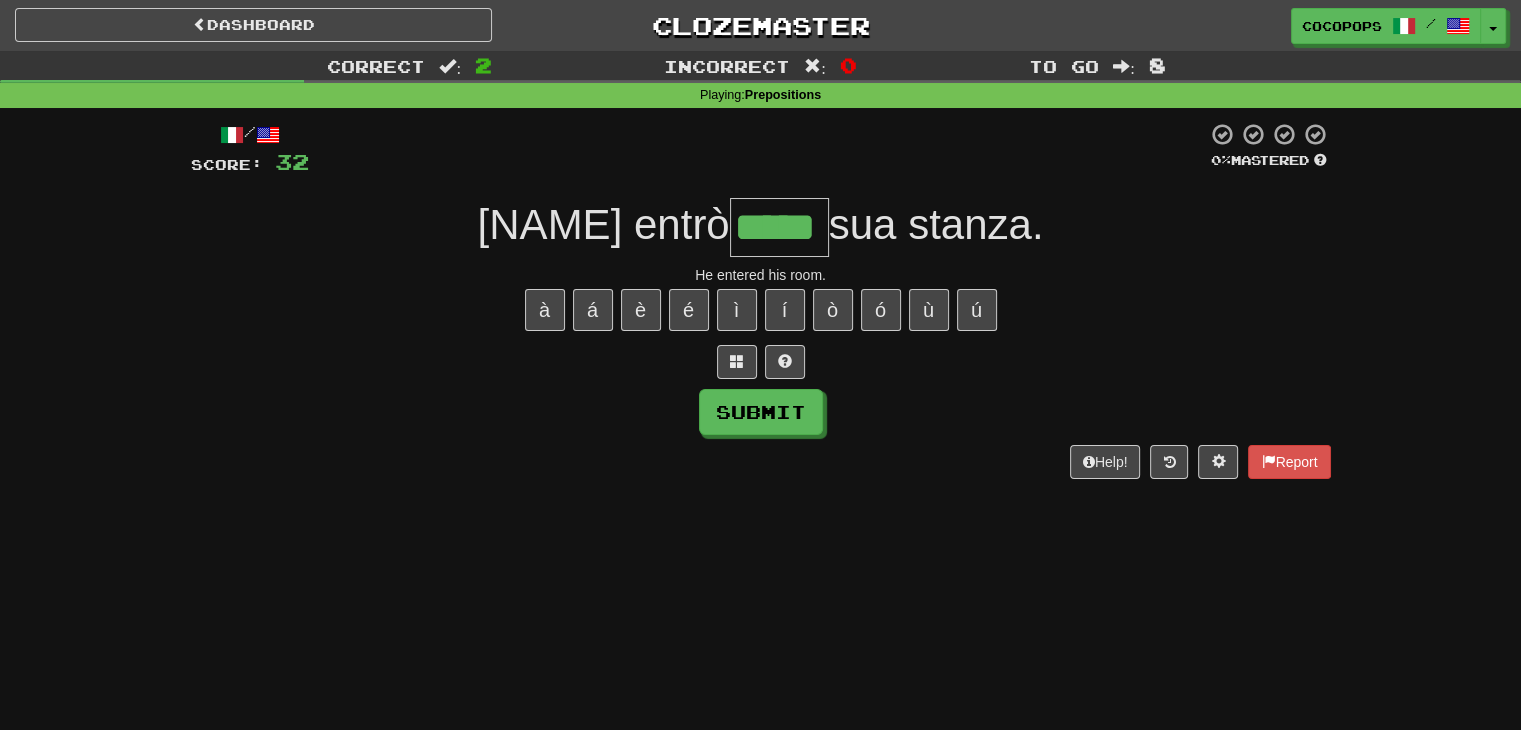 type on "*****" 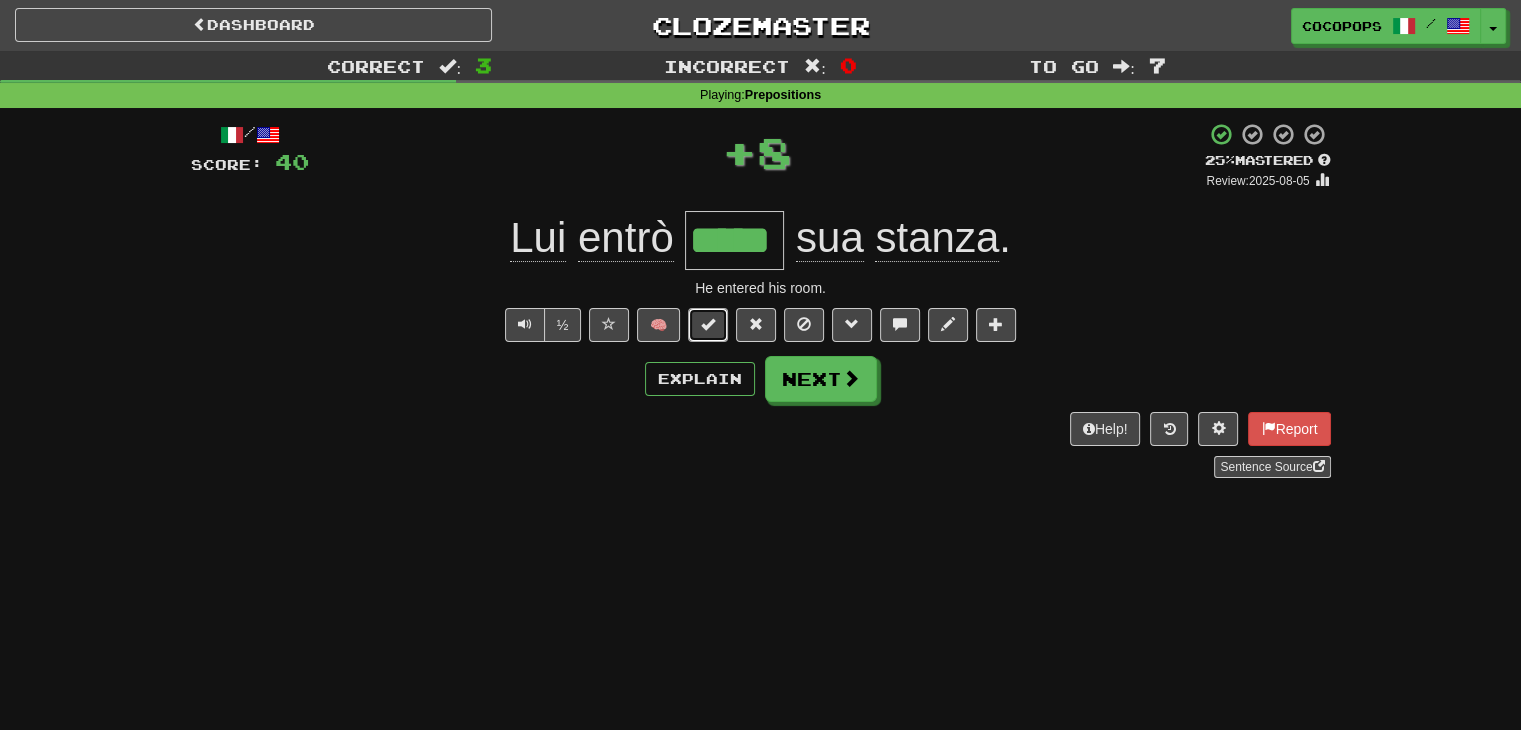 click at bounding box center (708, 324) 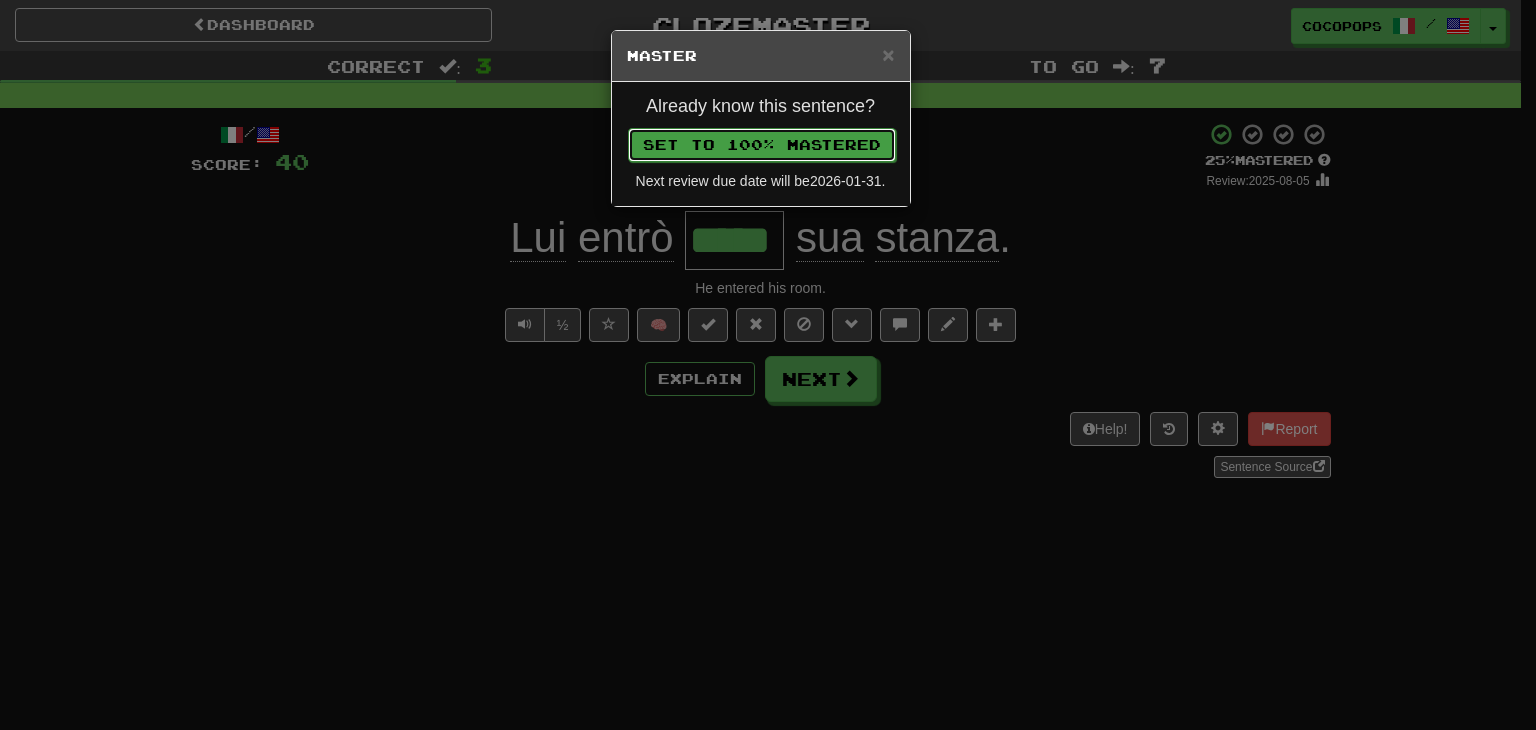 click on "Set to 100% Mastered" at bounding box center (762, 145) 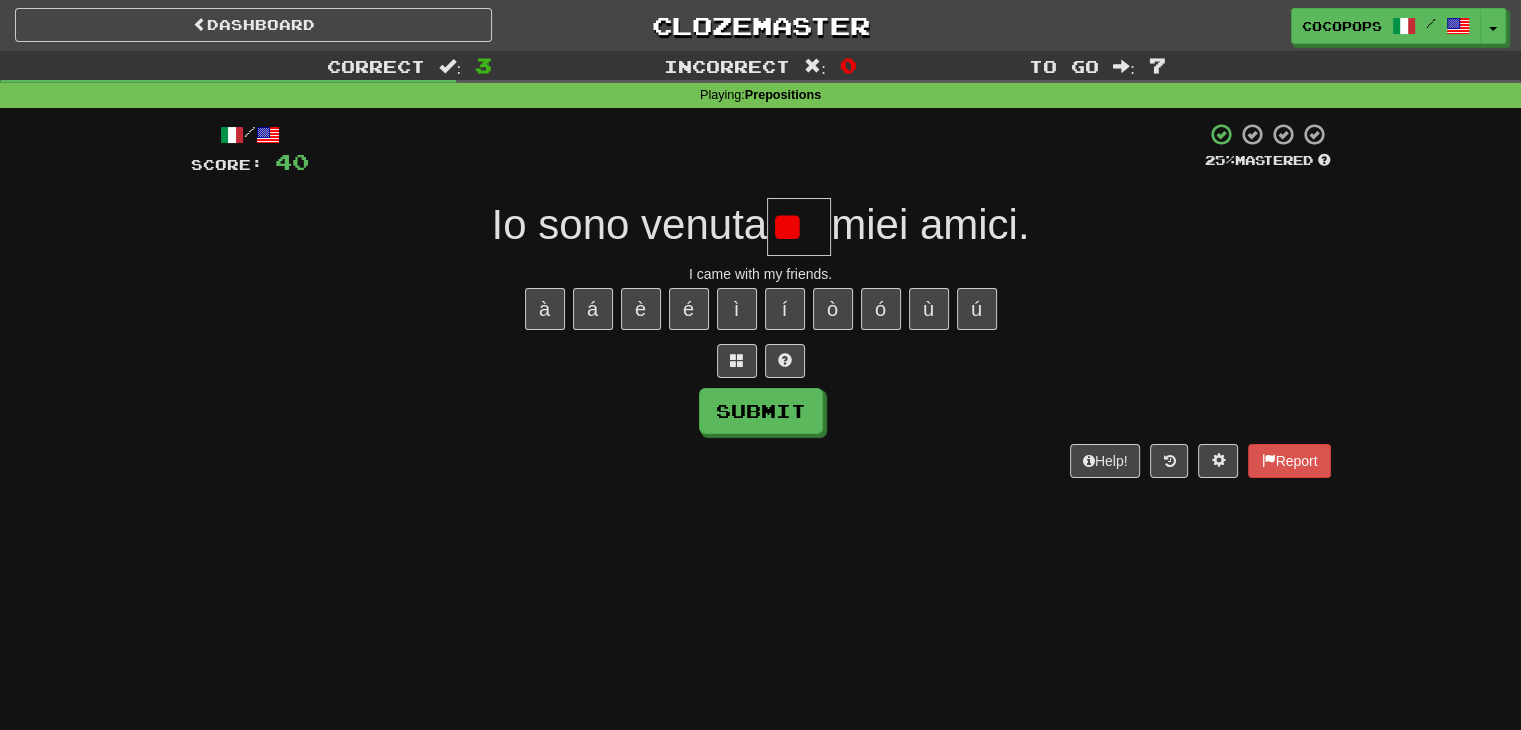 scroll, scrollTop: 0, scrollLeft: 0, axis: both 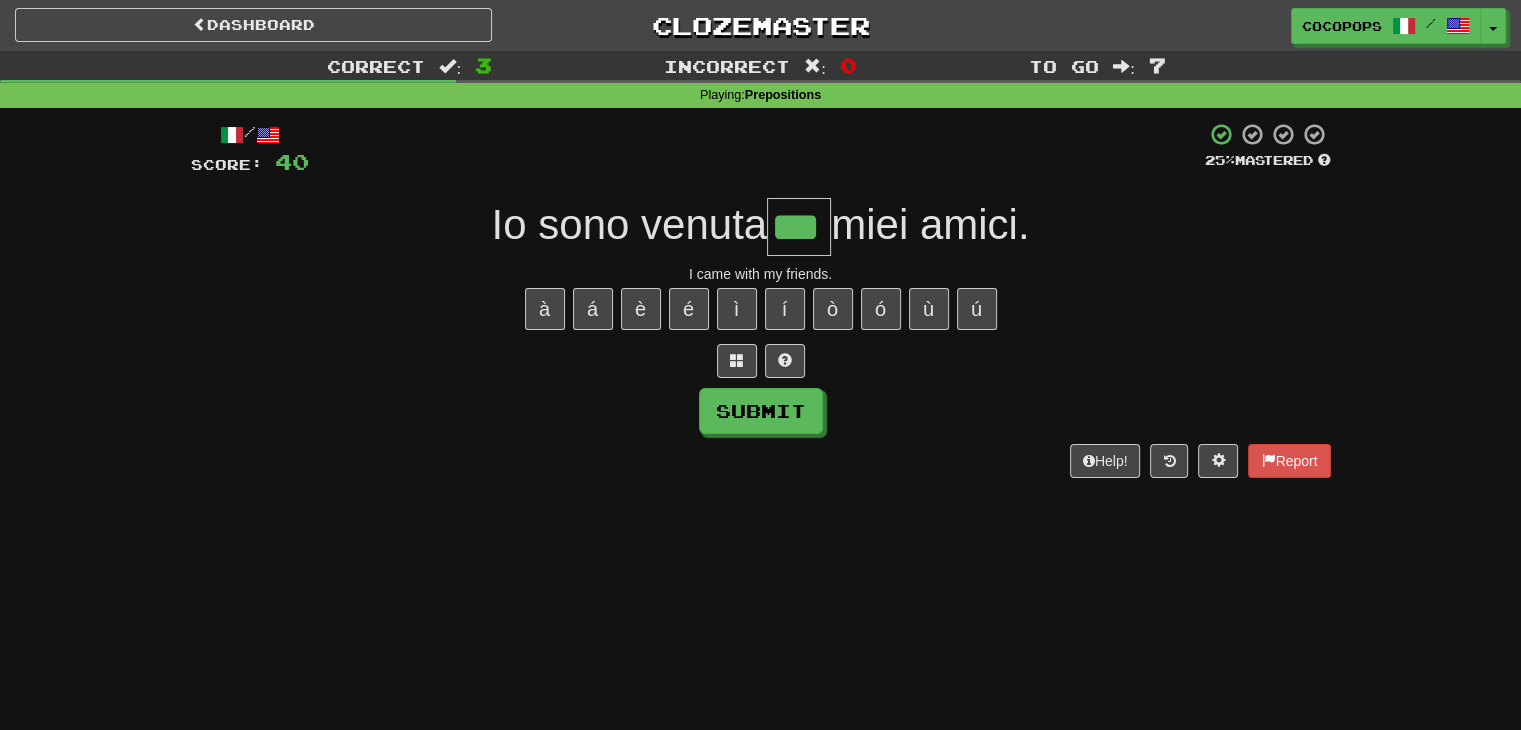 type on "***" 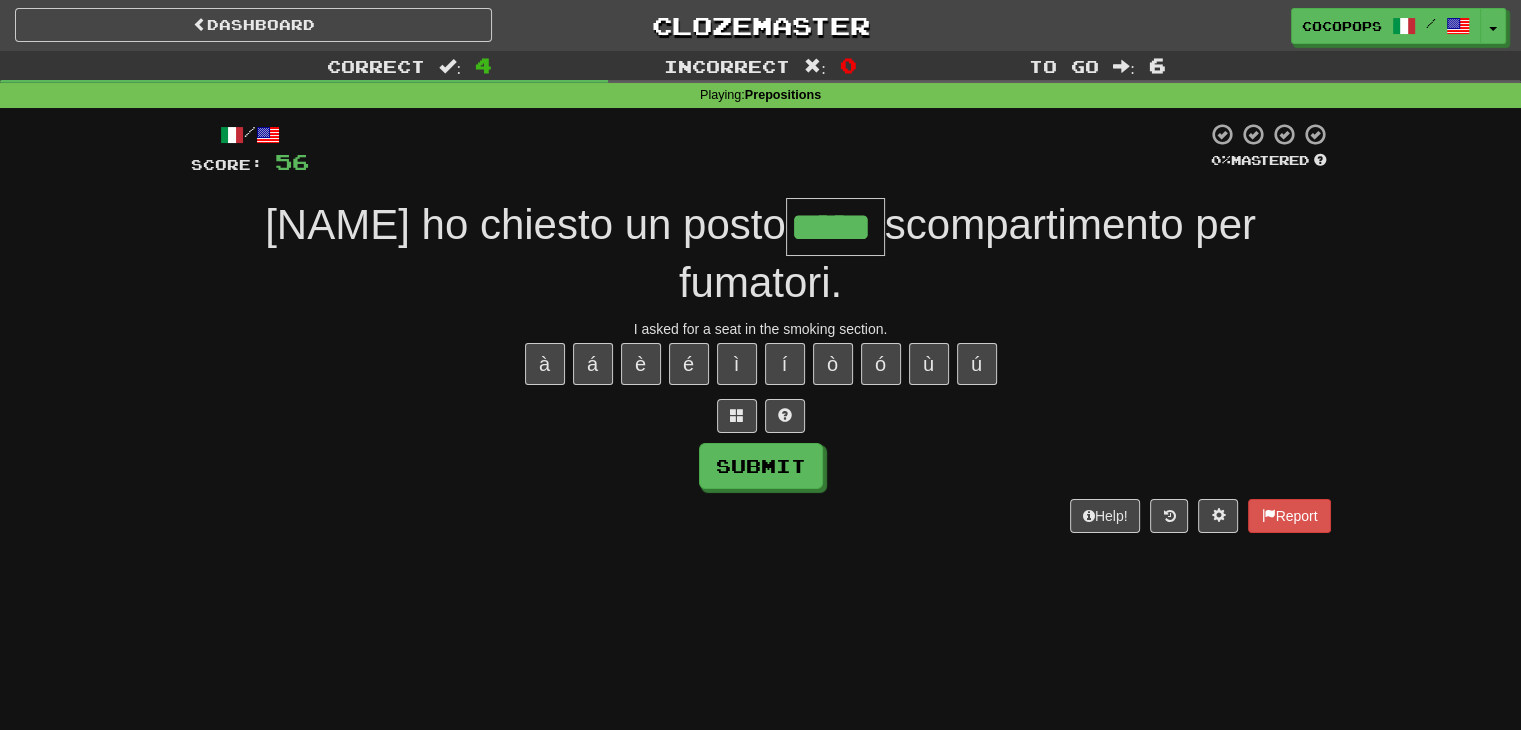 type on "*****" 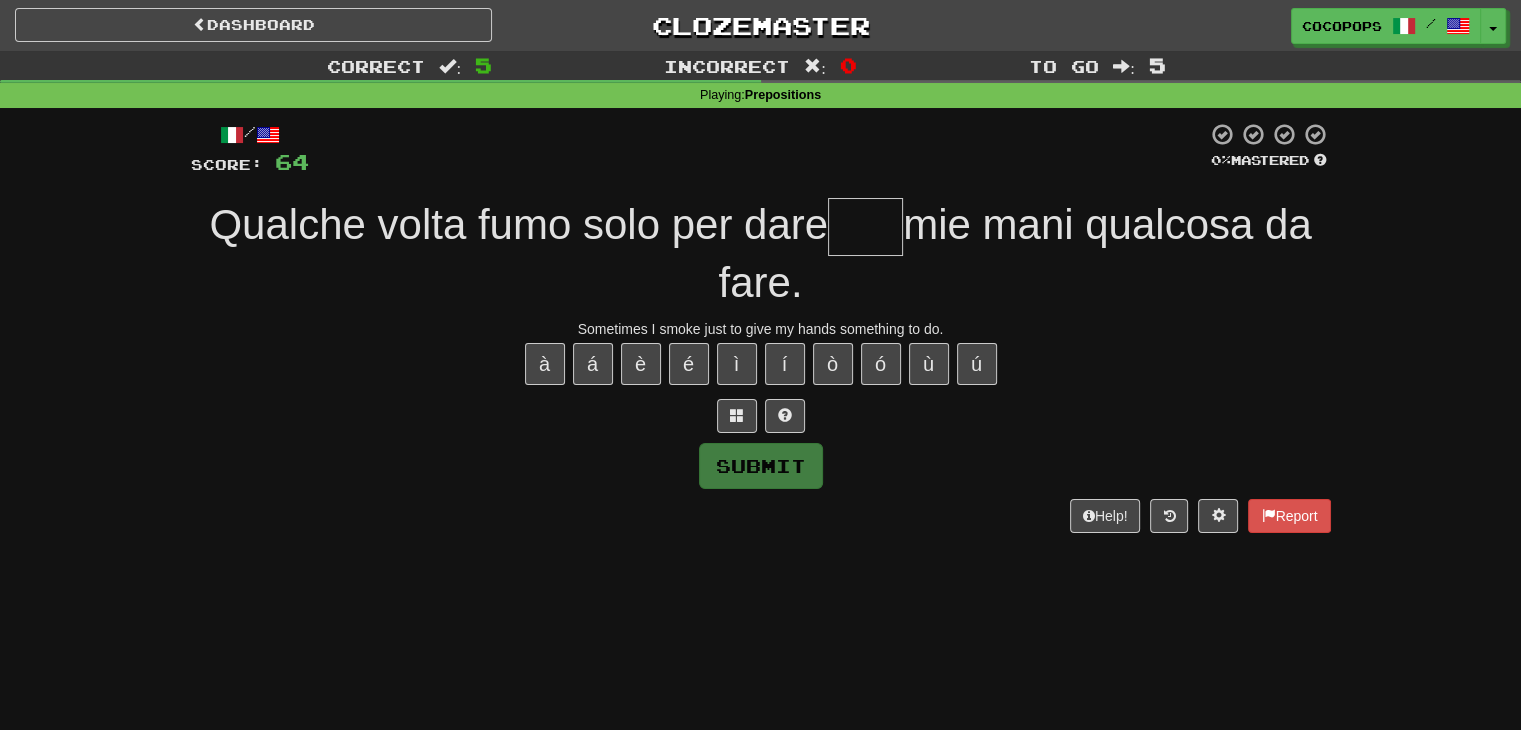 type on "*" 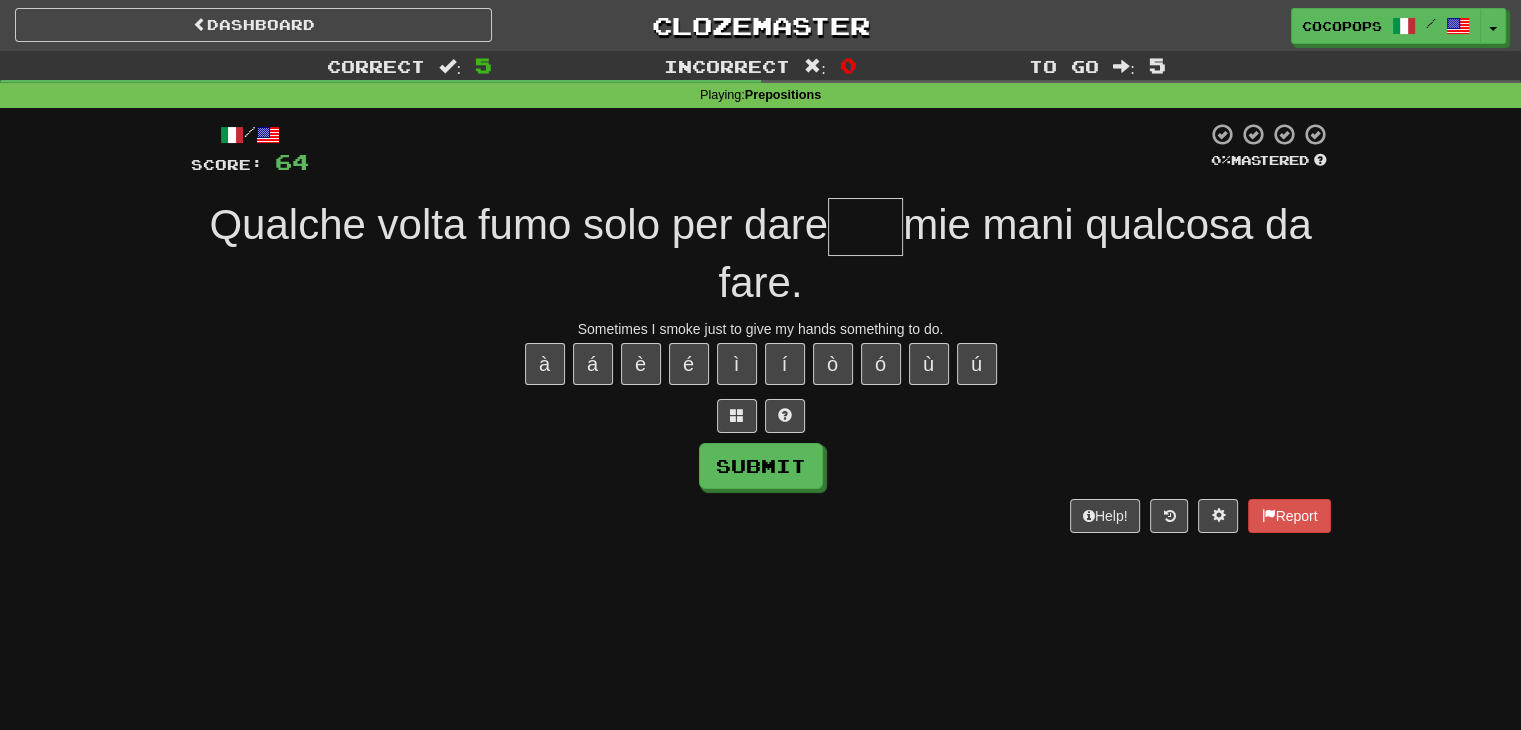 type on "*" 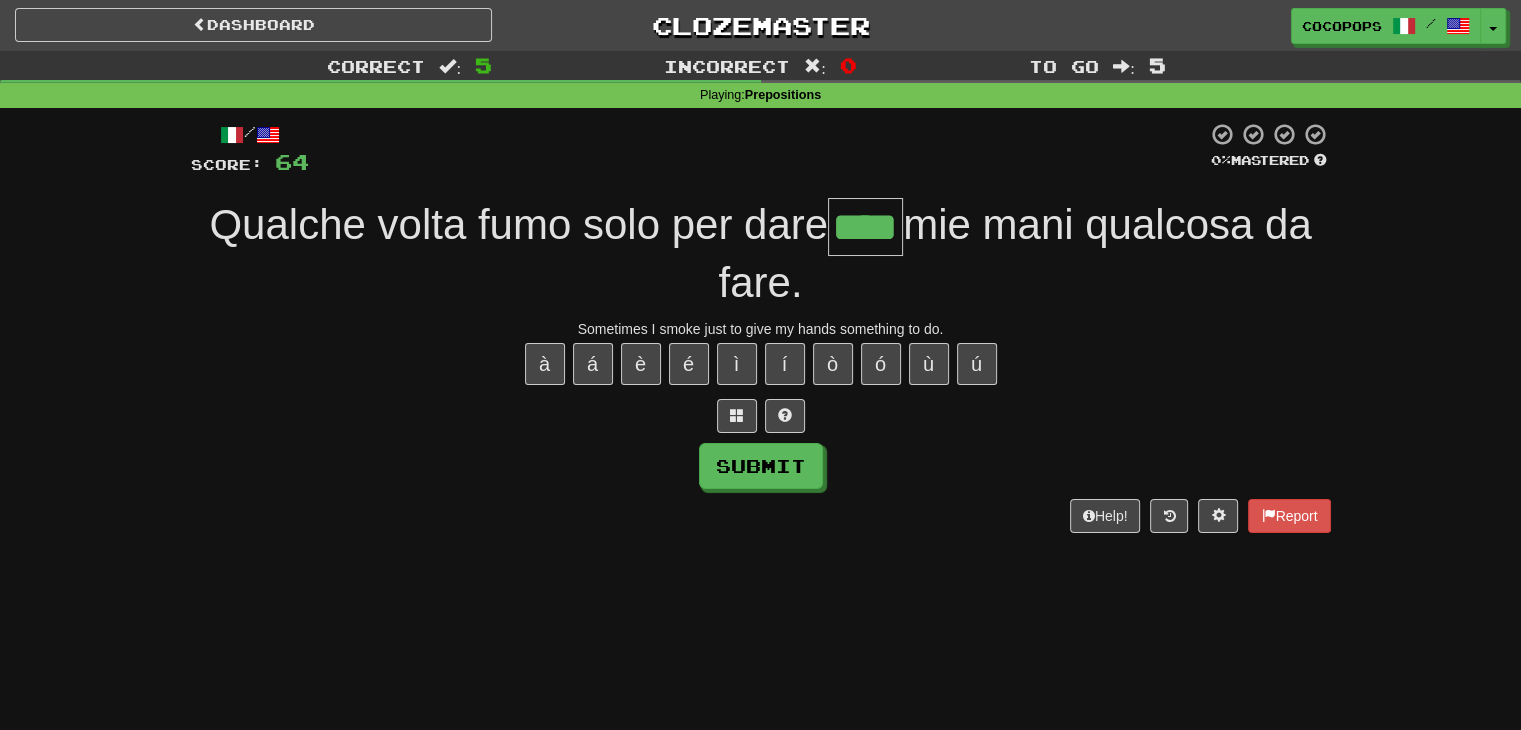 type on "****" 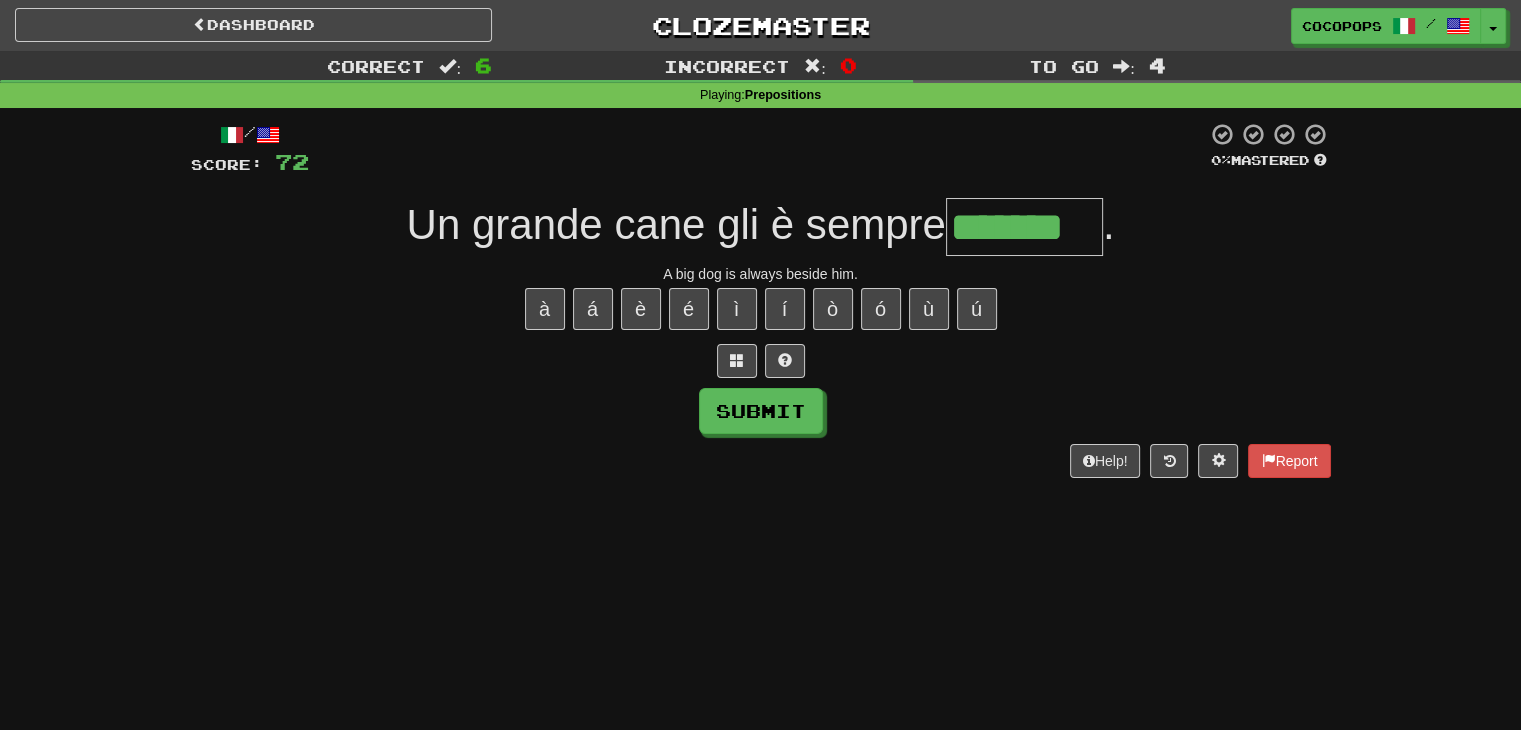 type on "*******" 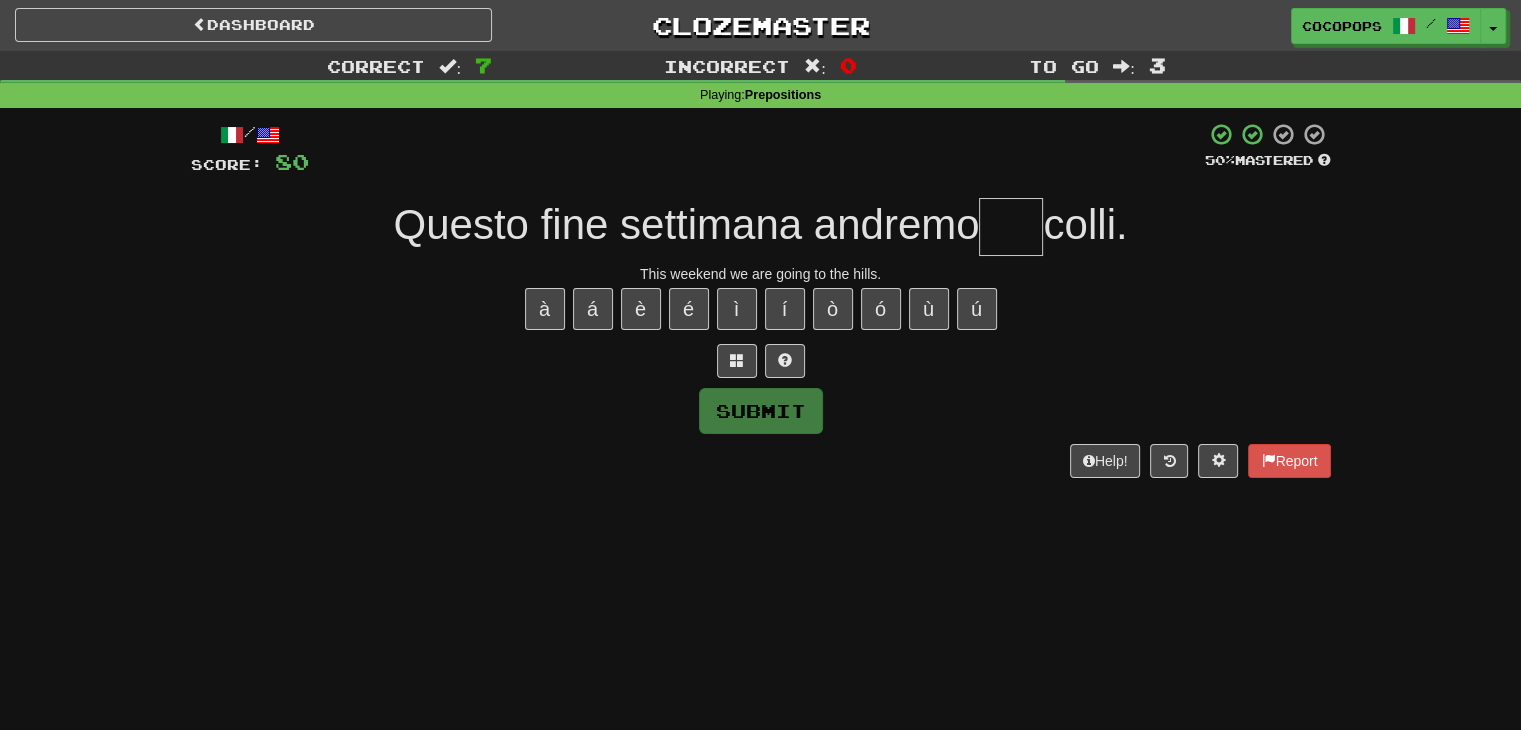 type on "*" 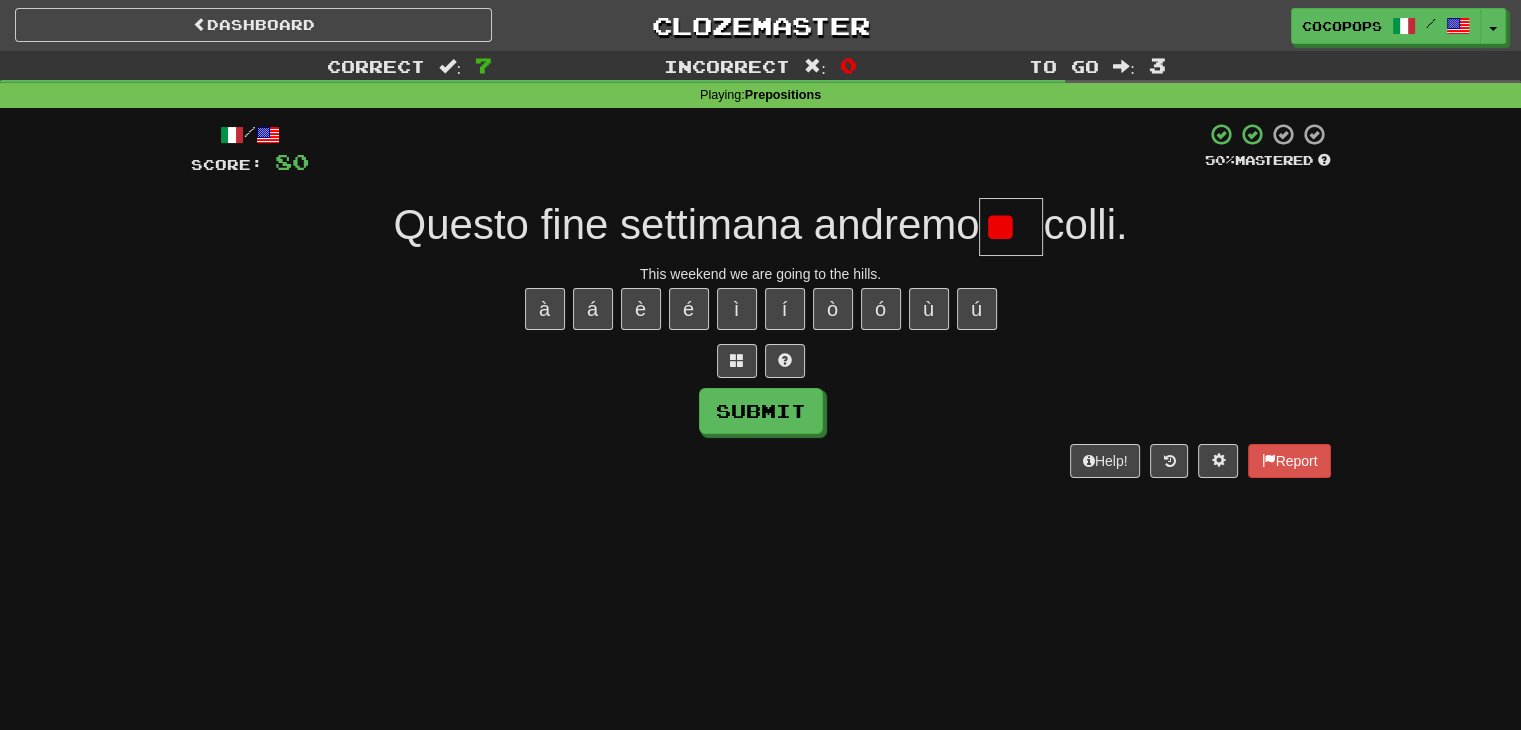 type on "*" 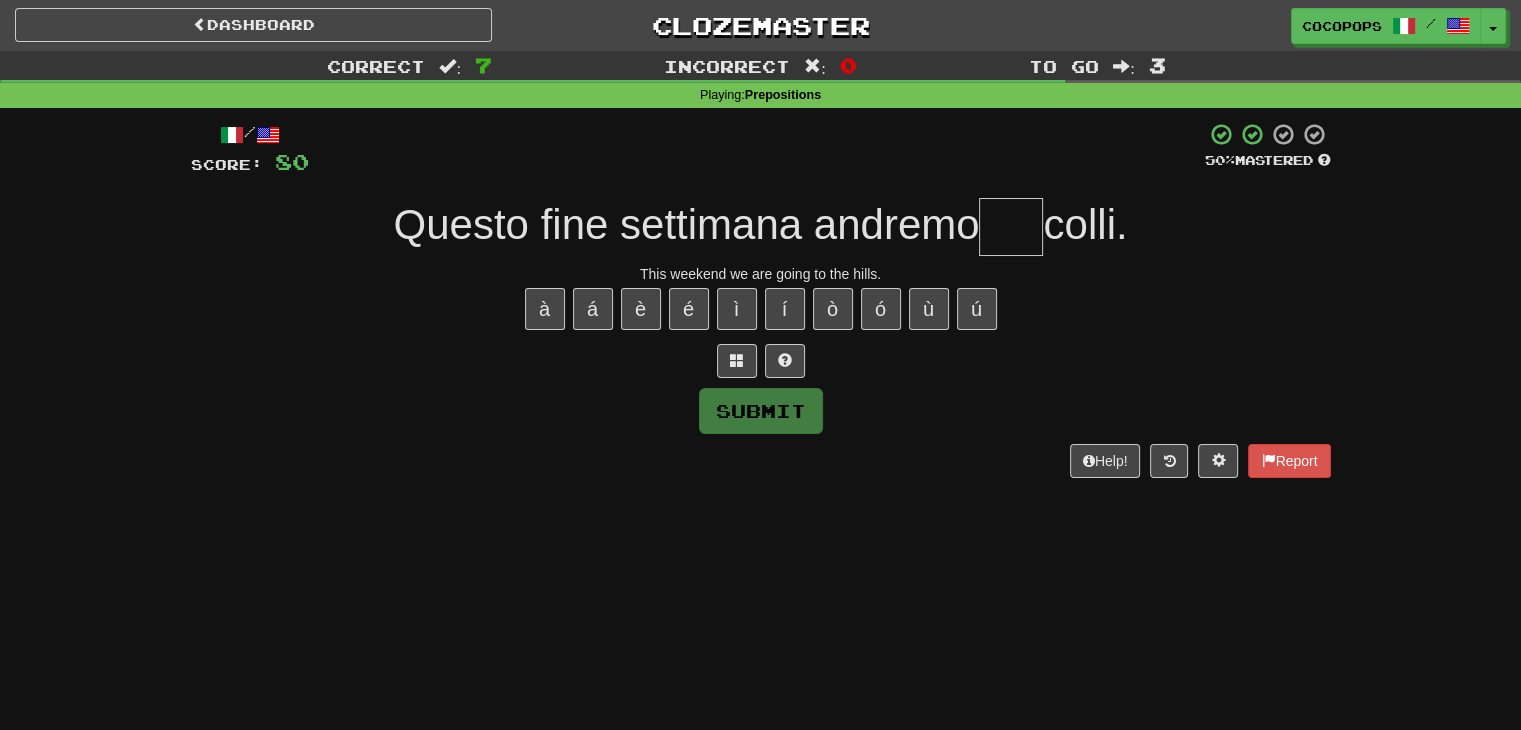 type on "*" 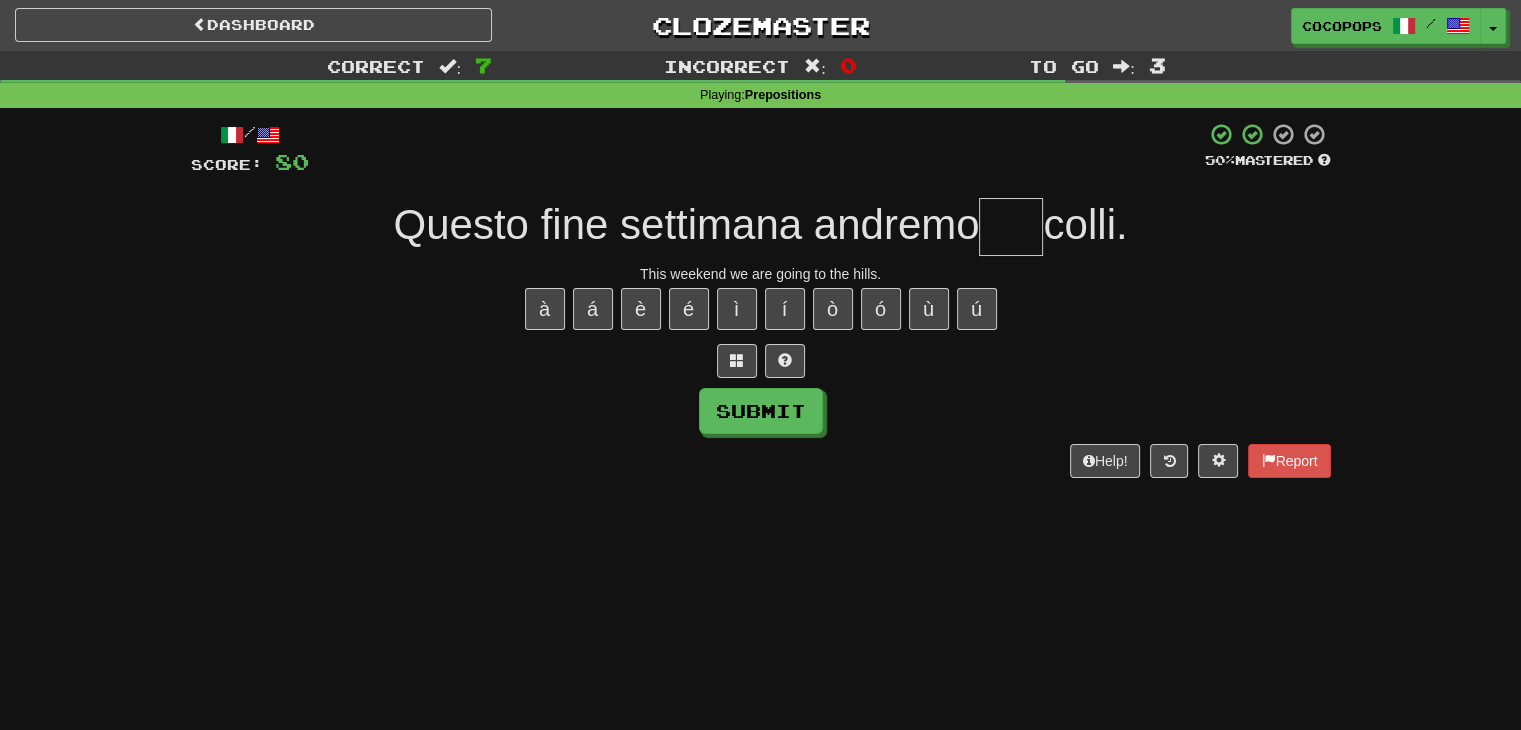 type on "*" 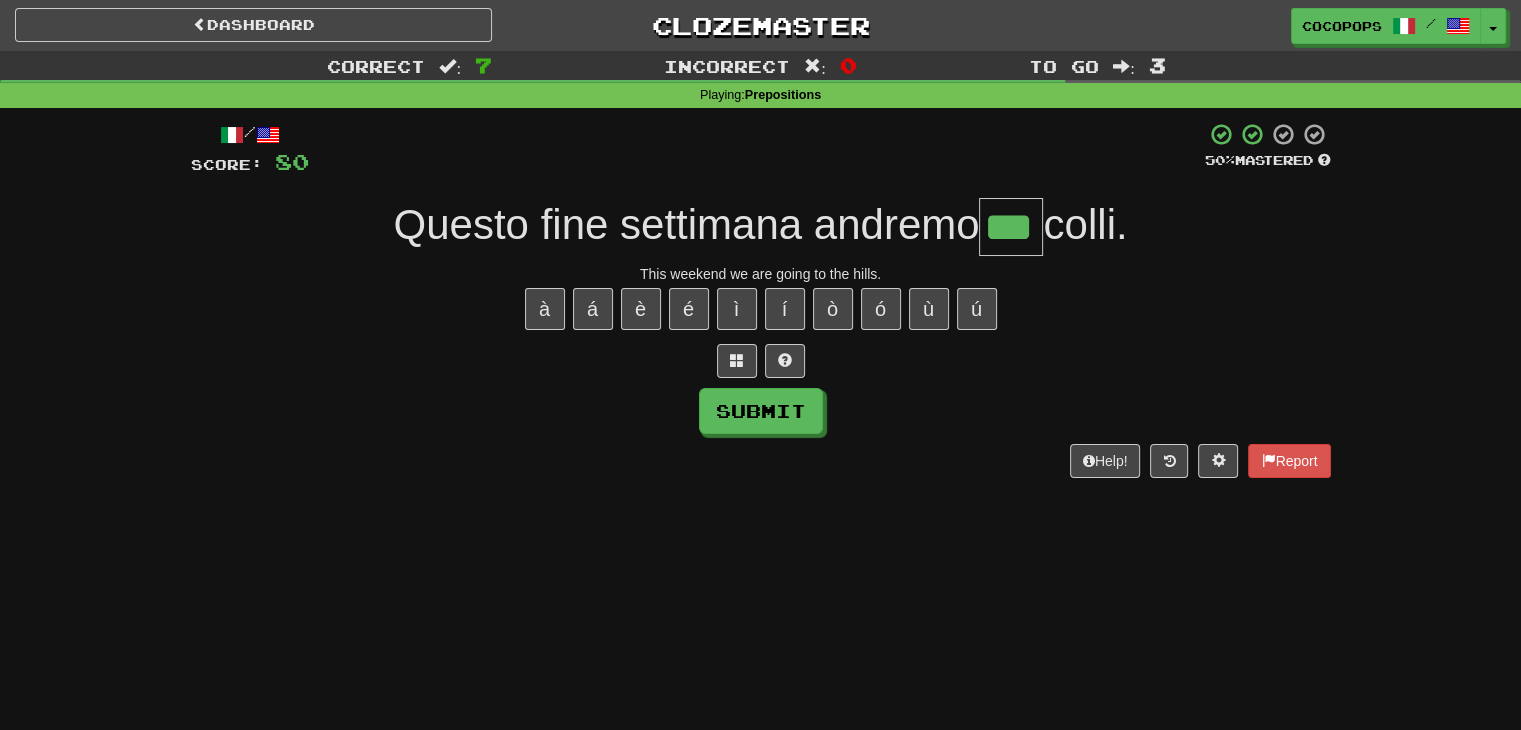 type on "***" 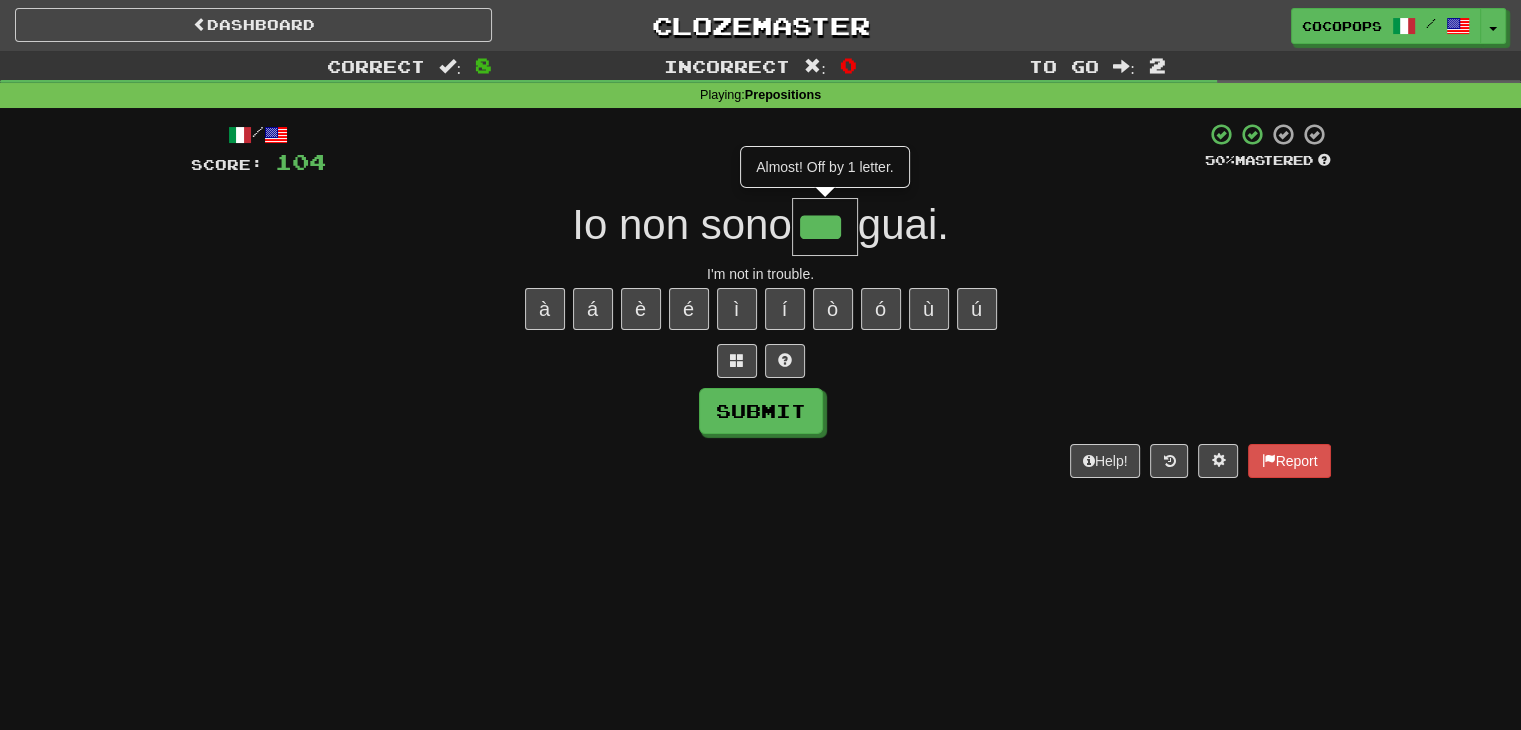 type on "***" 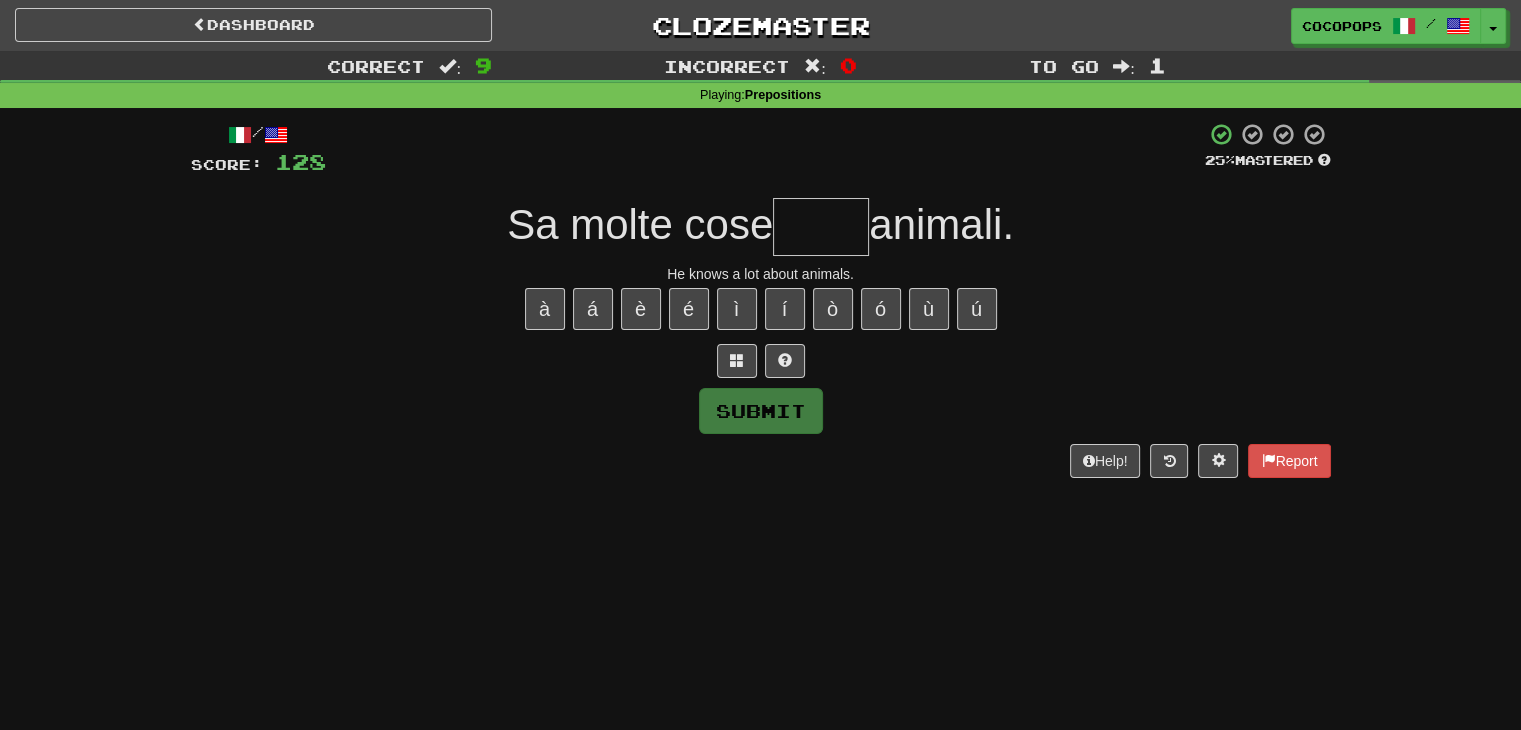 type on "*" 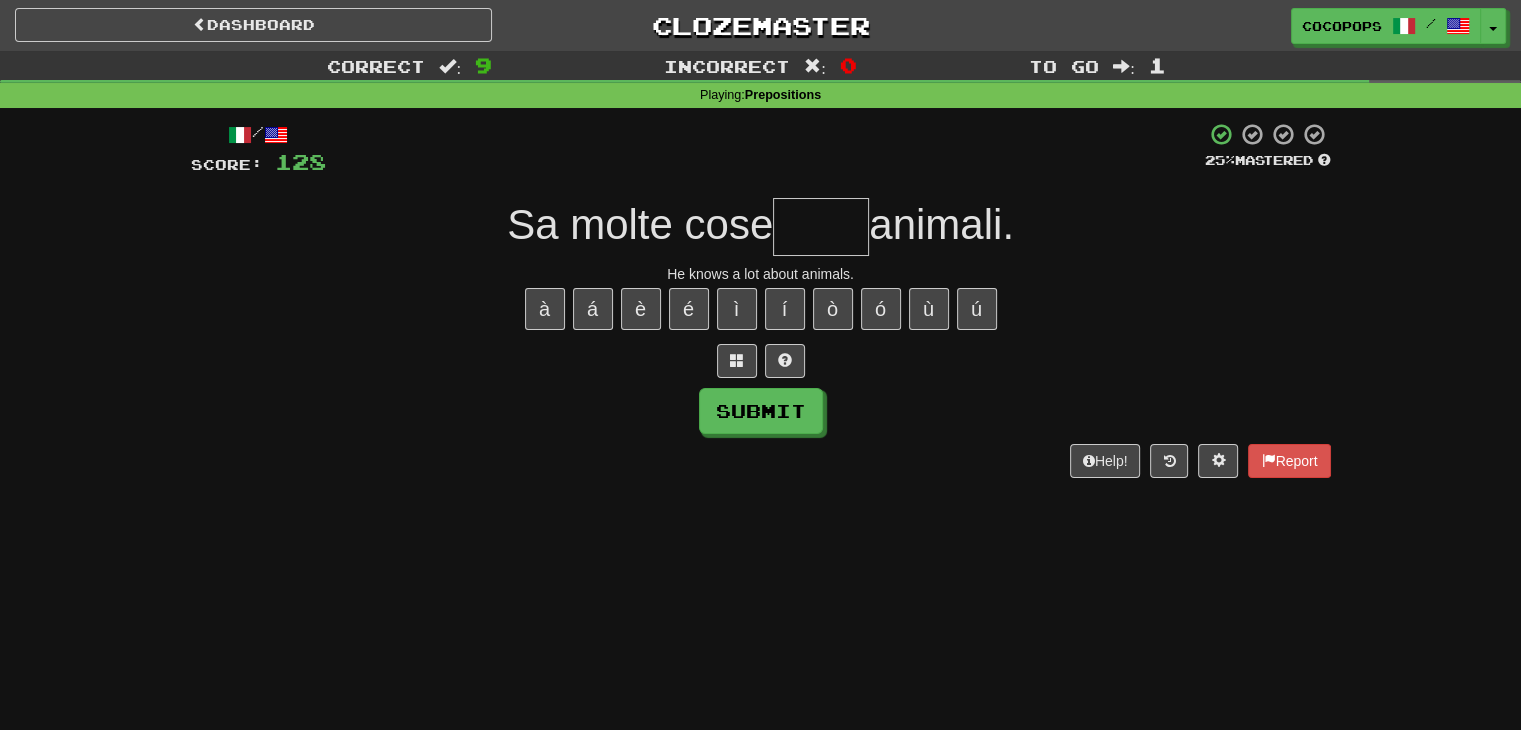 type on "*" 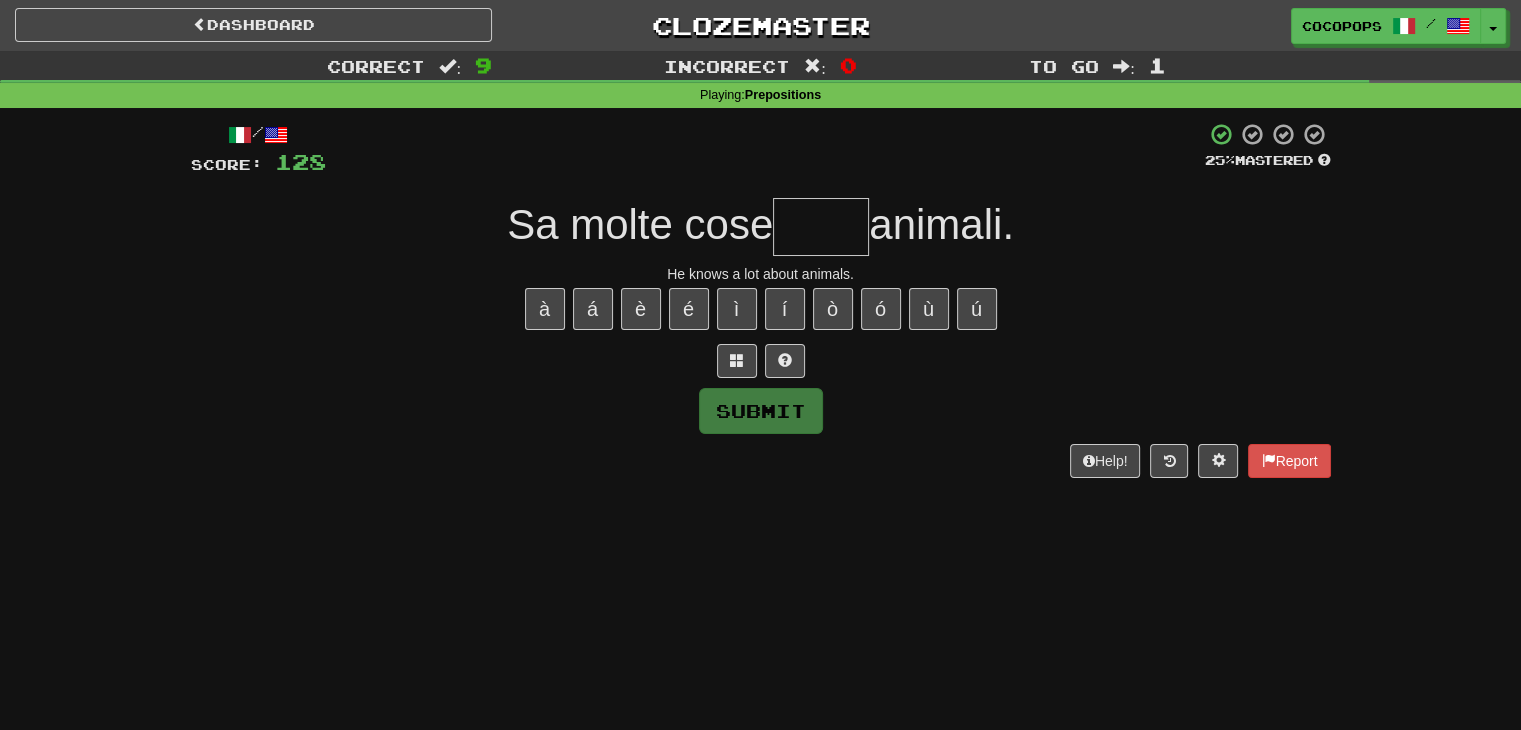 type on "*" 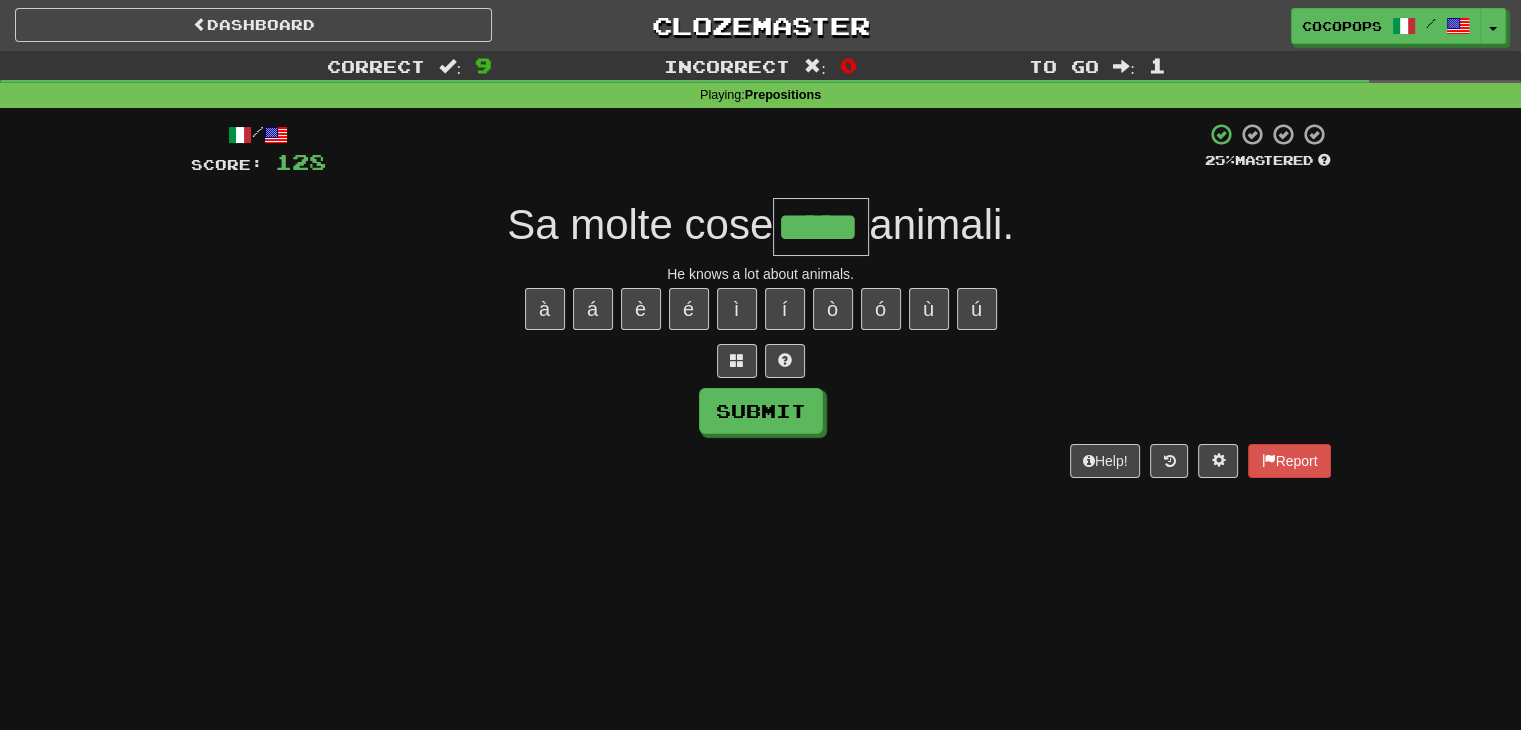 type on "*****" 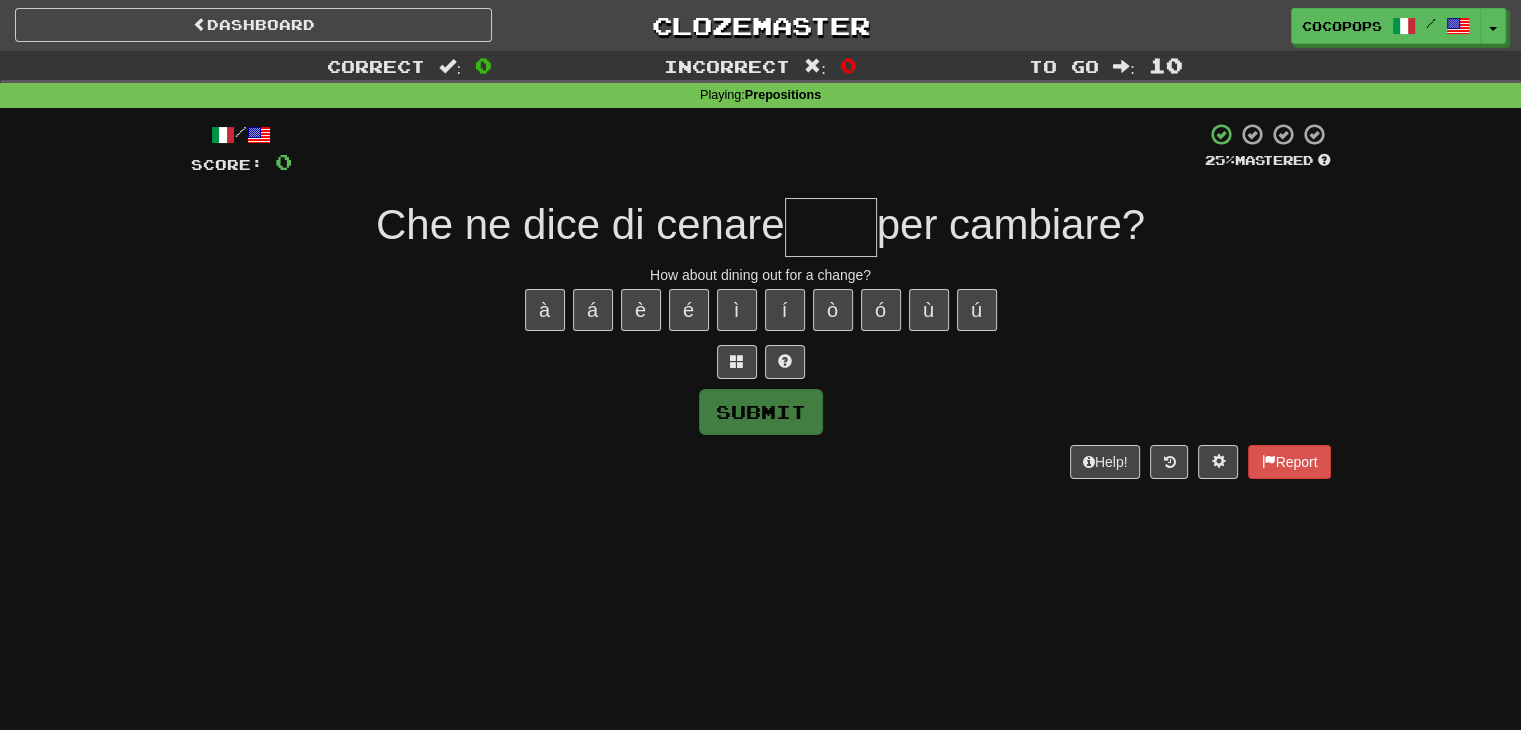 type on "*" 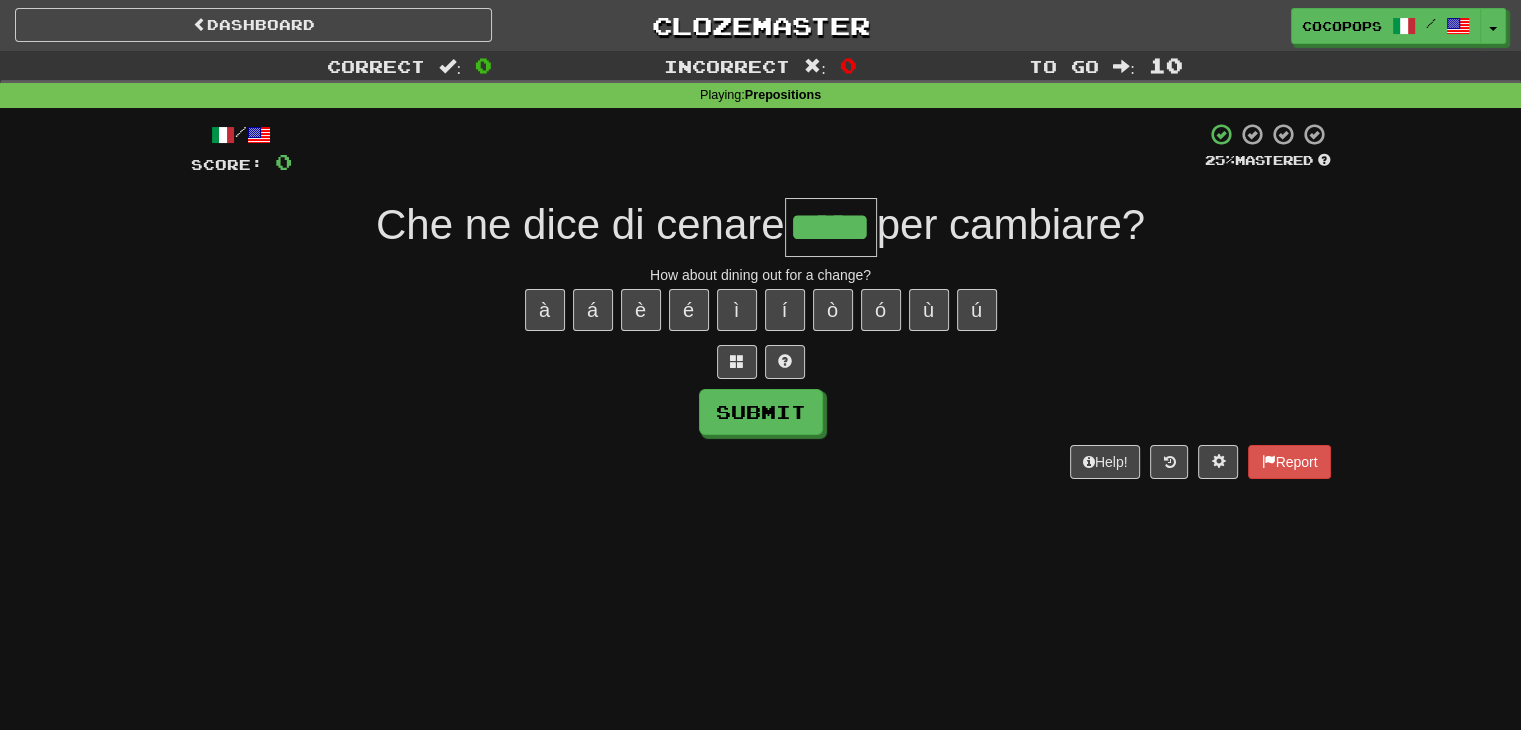 type on "*****" 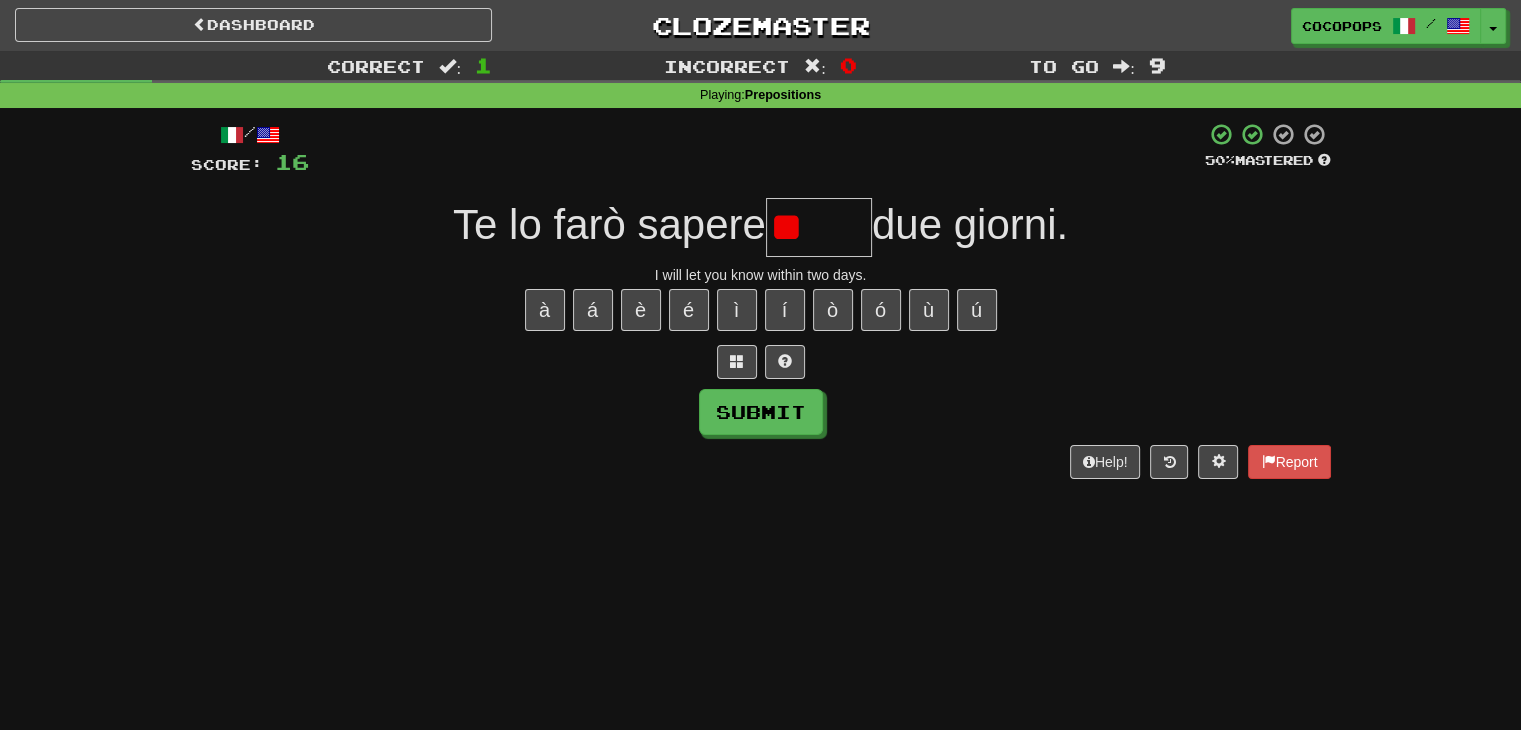 type on "*" 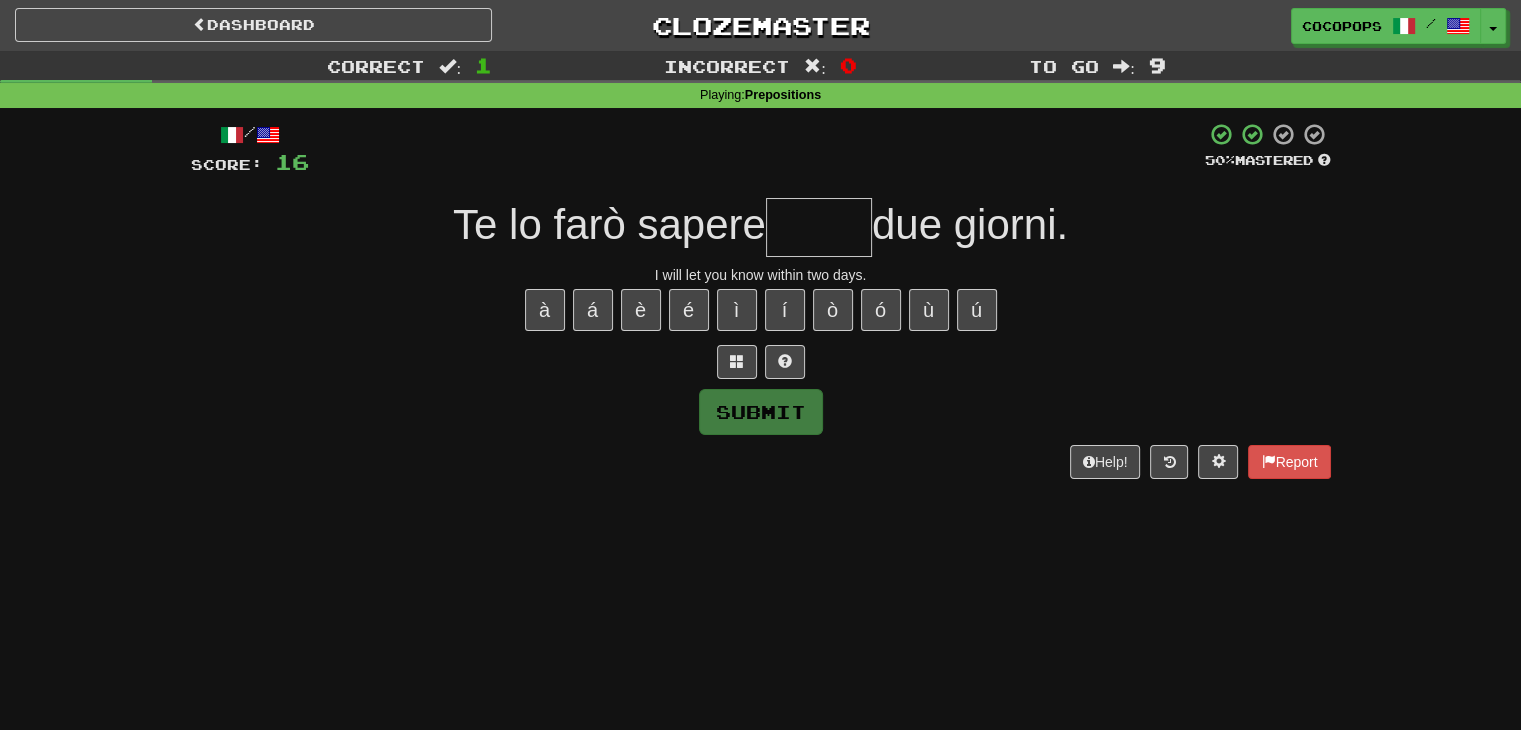 type on "*" 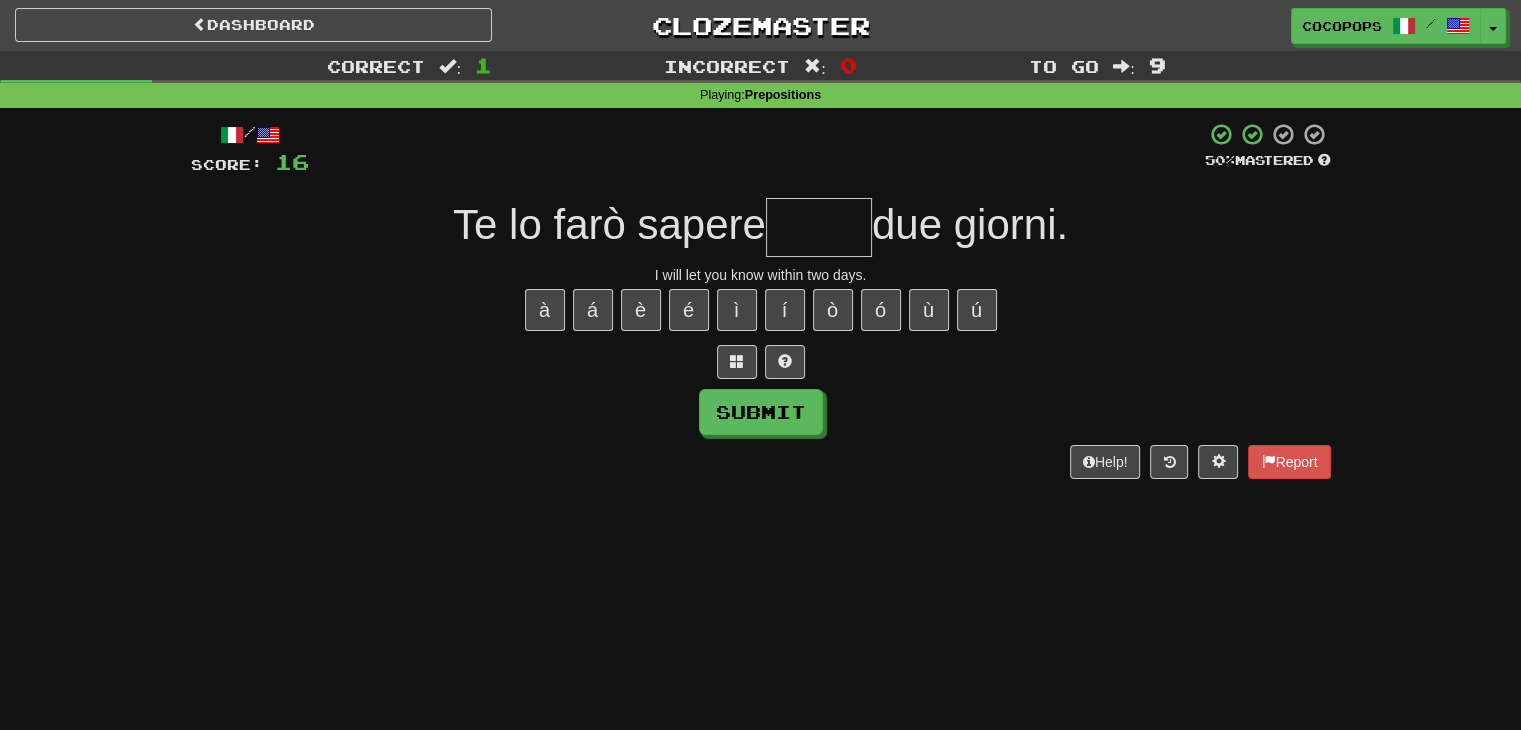 type on "*" 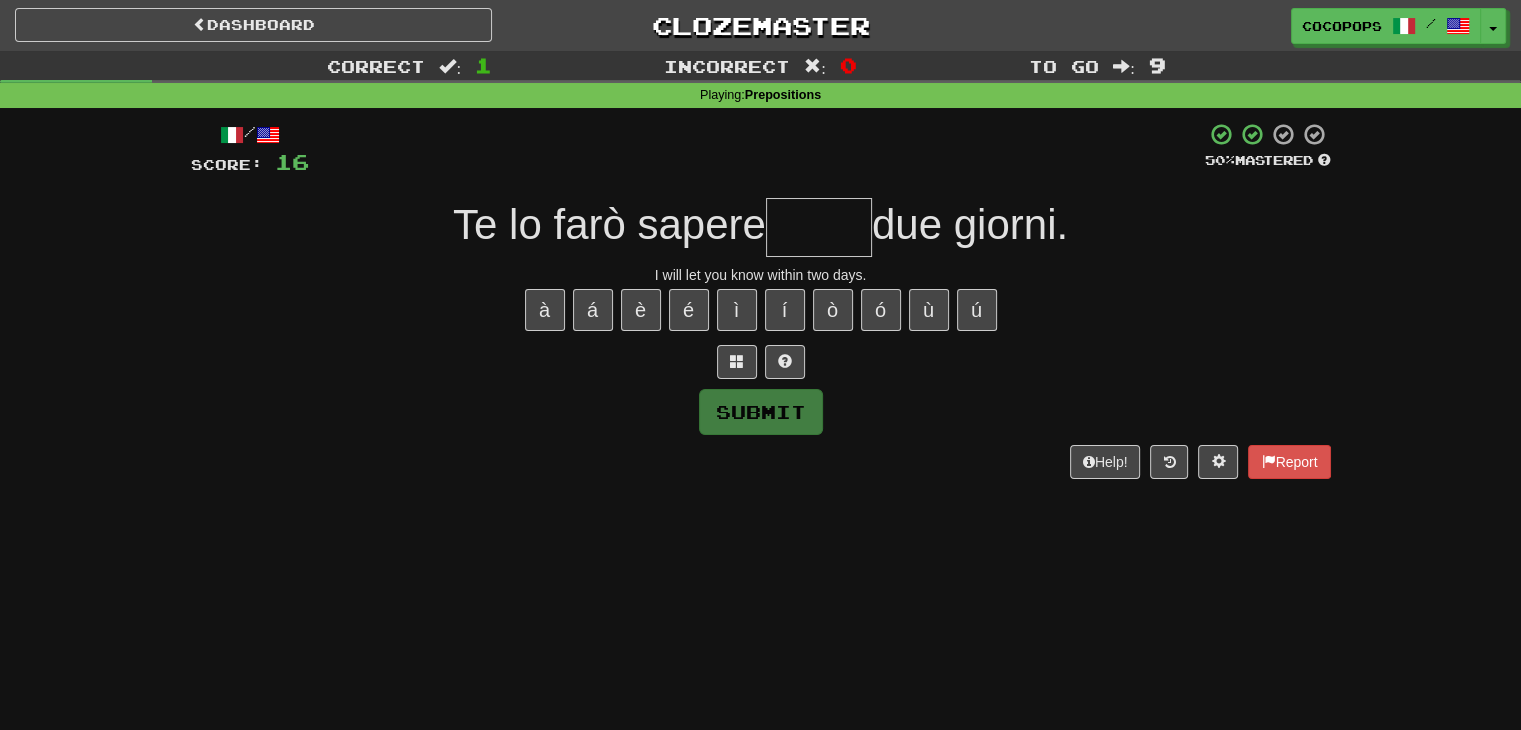 type on "*" 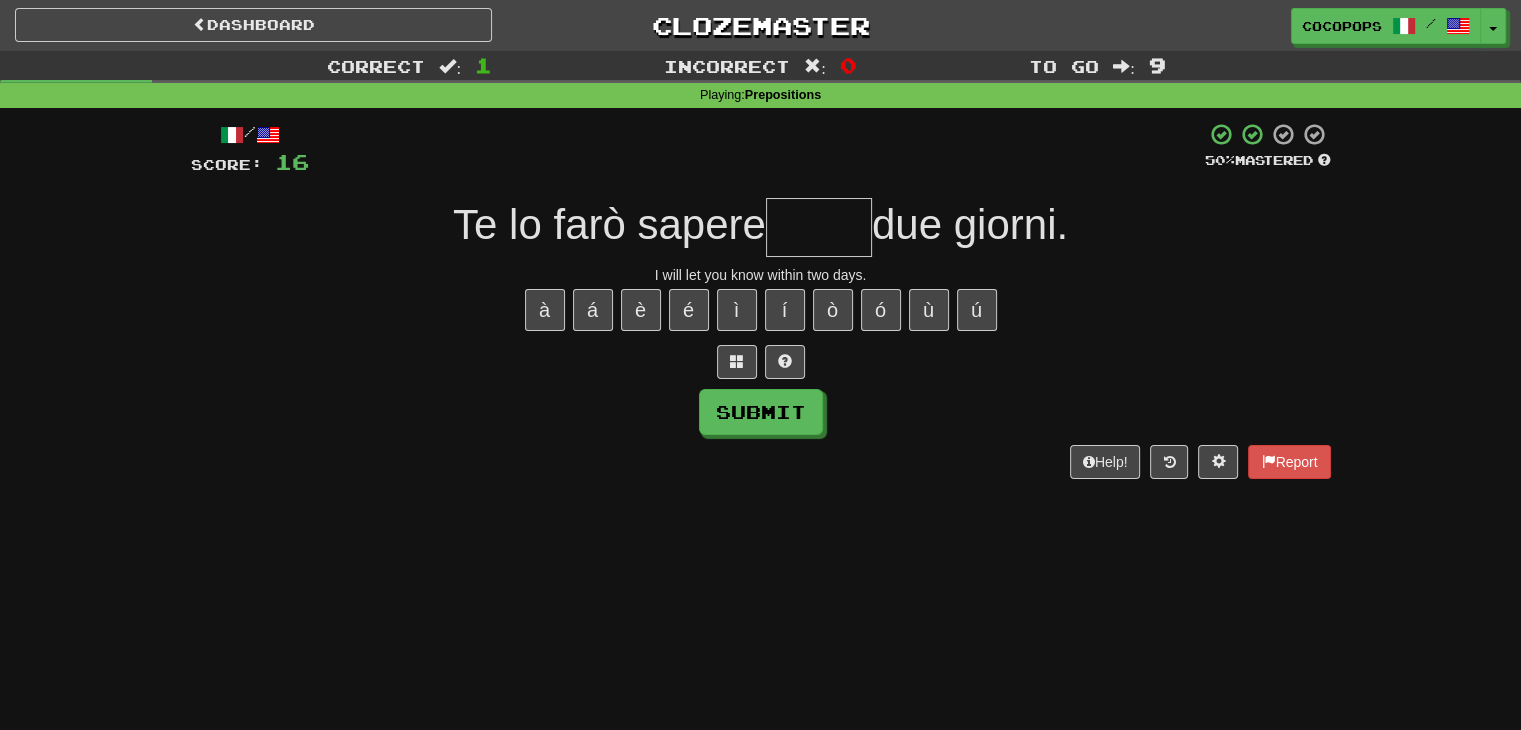 type on "*" 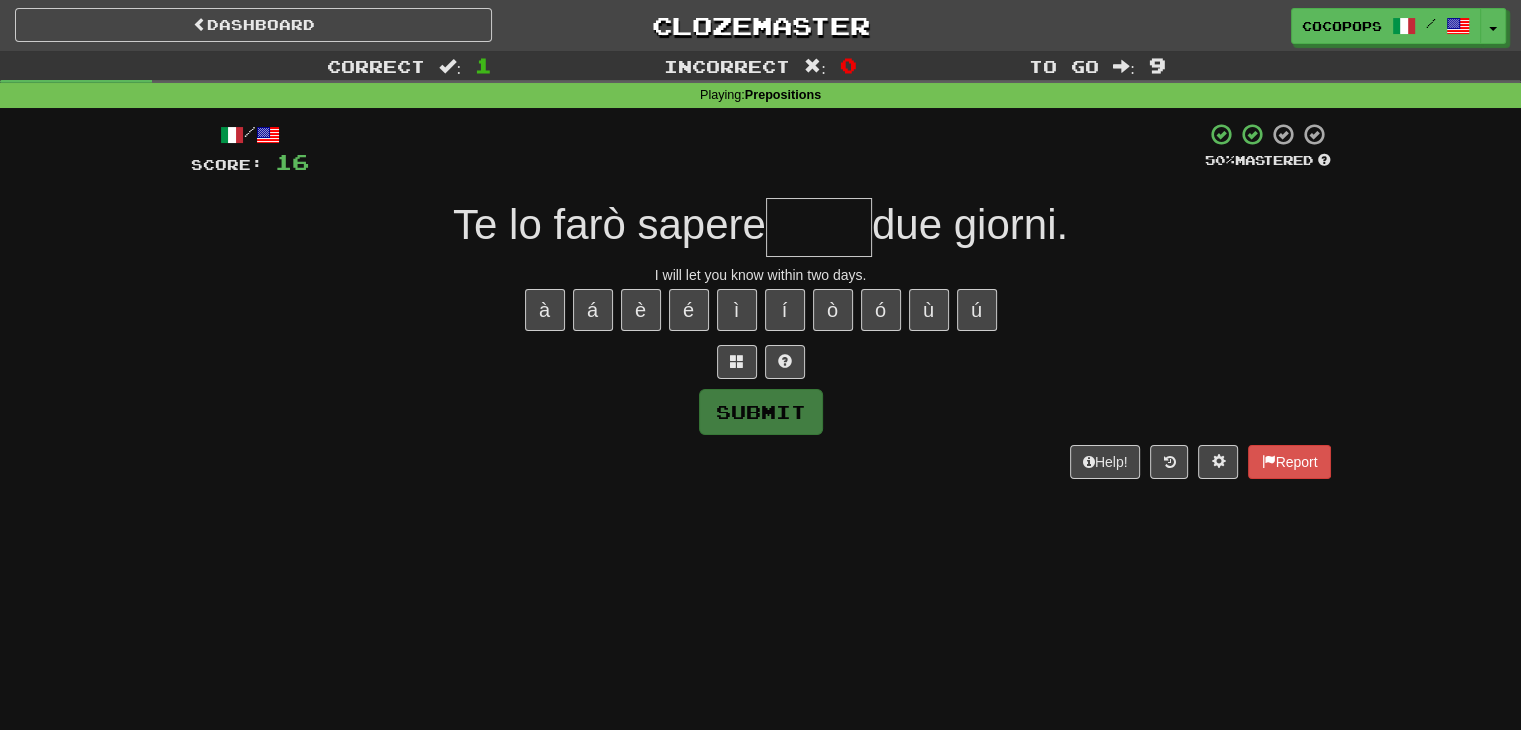 type on "*" 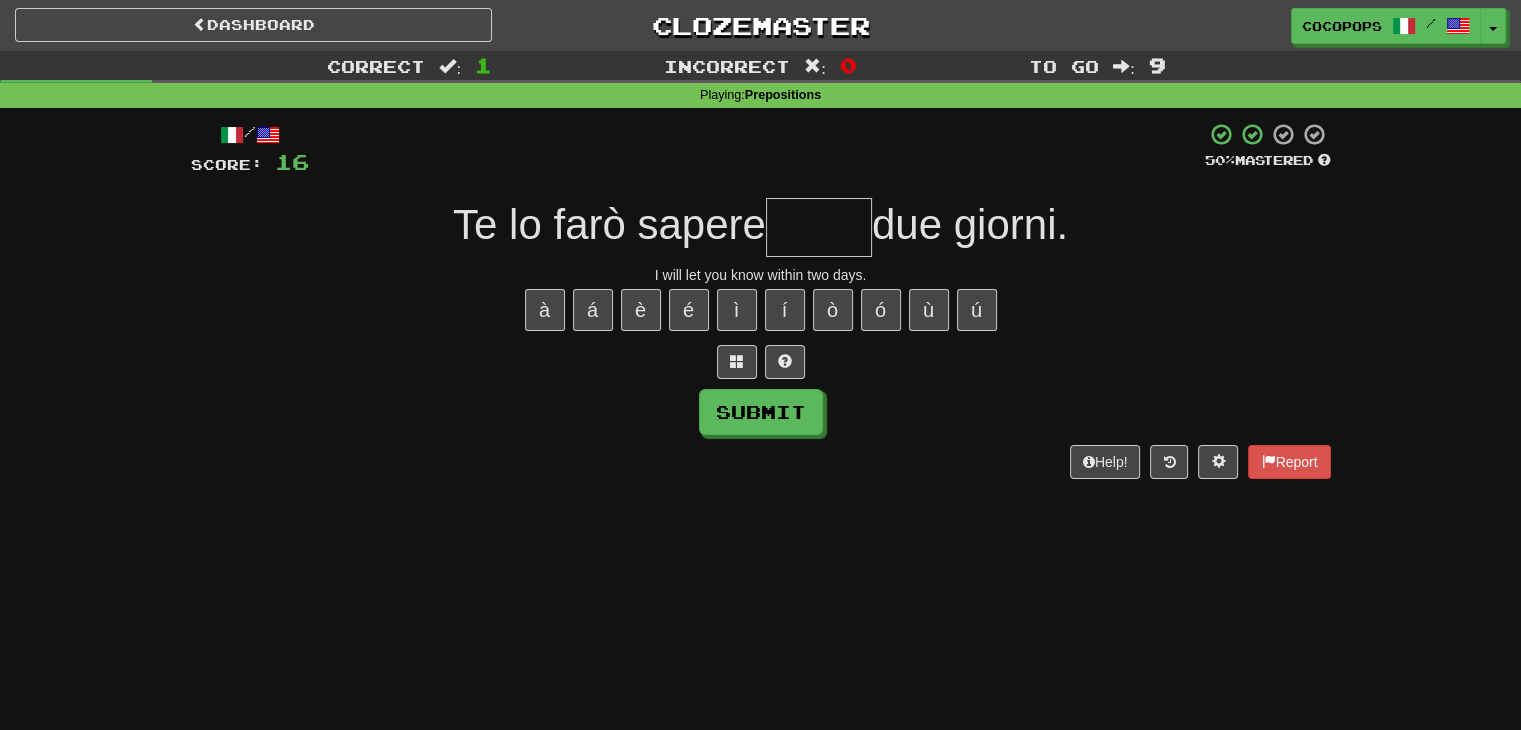 type on "*" 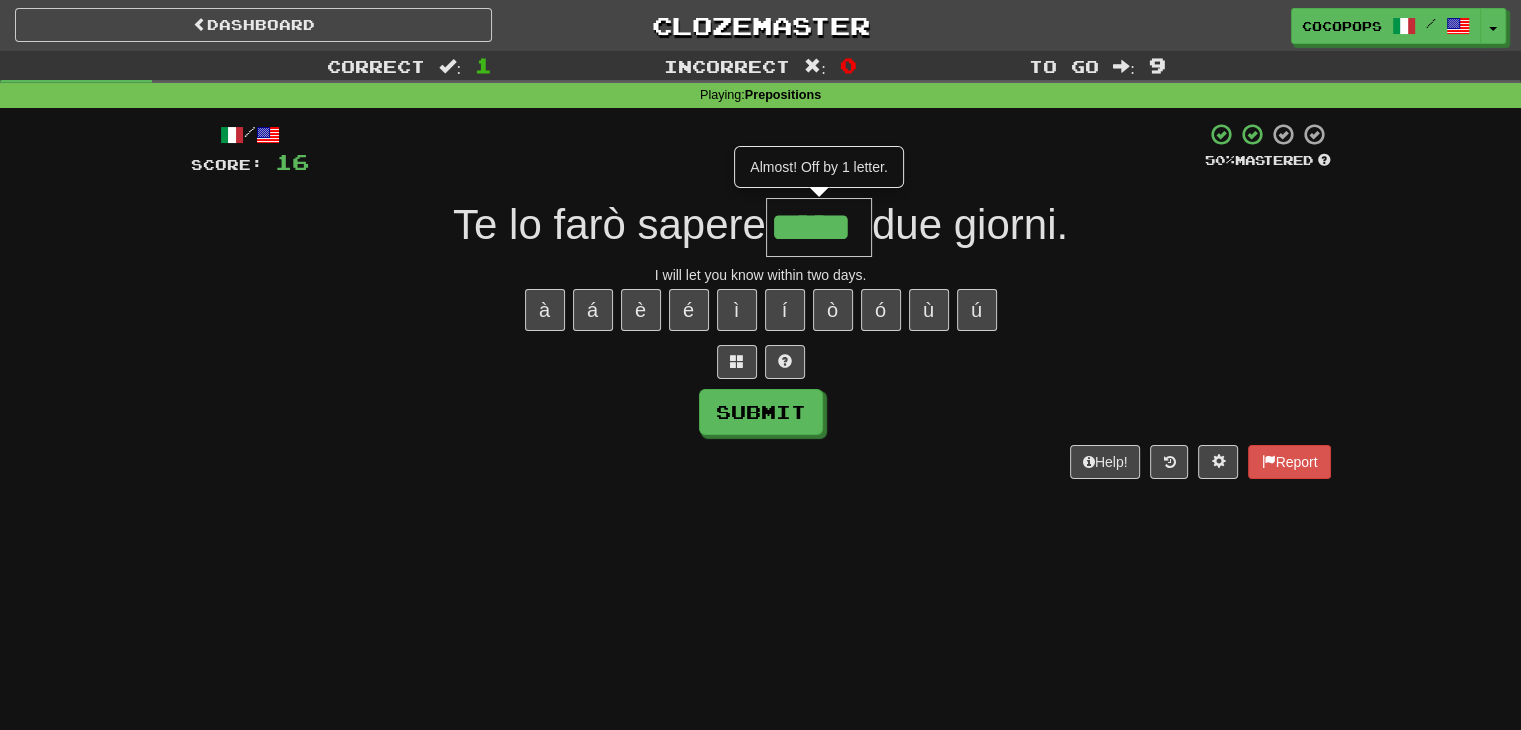 type on "*****" 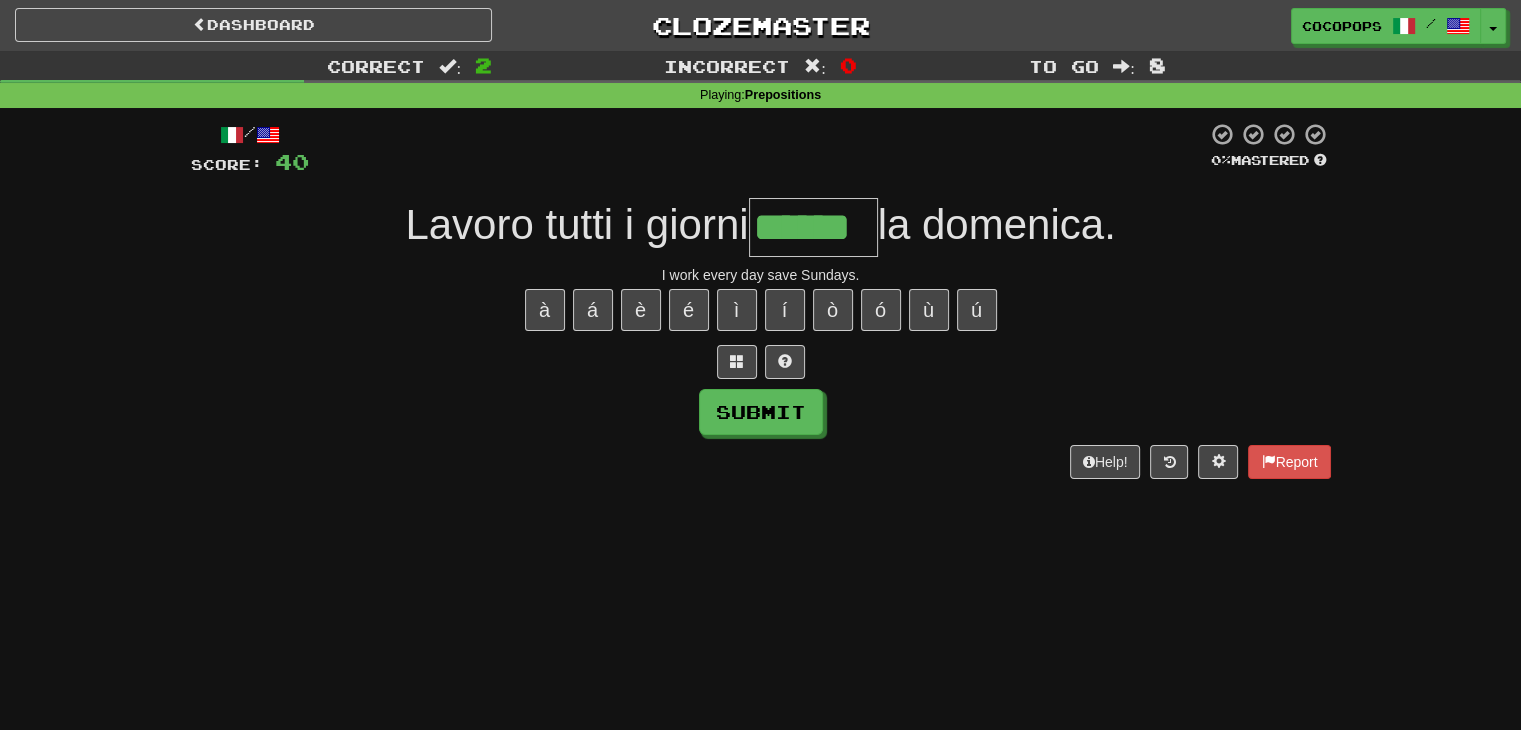 type on "******" 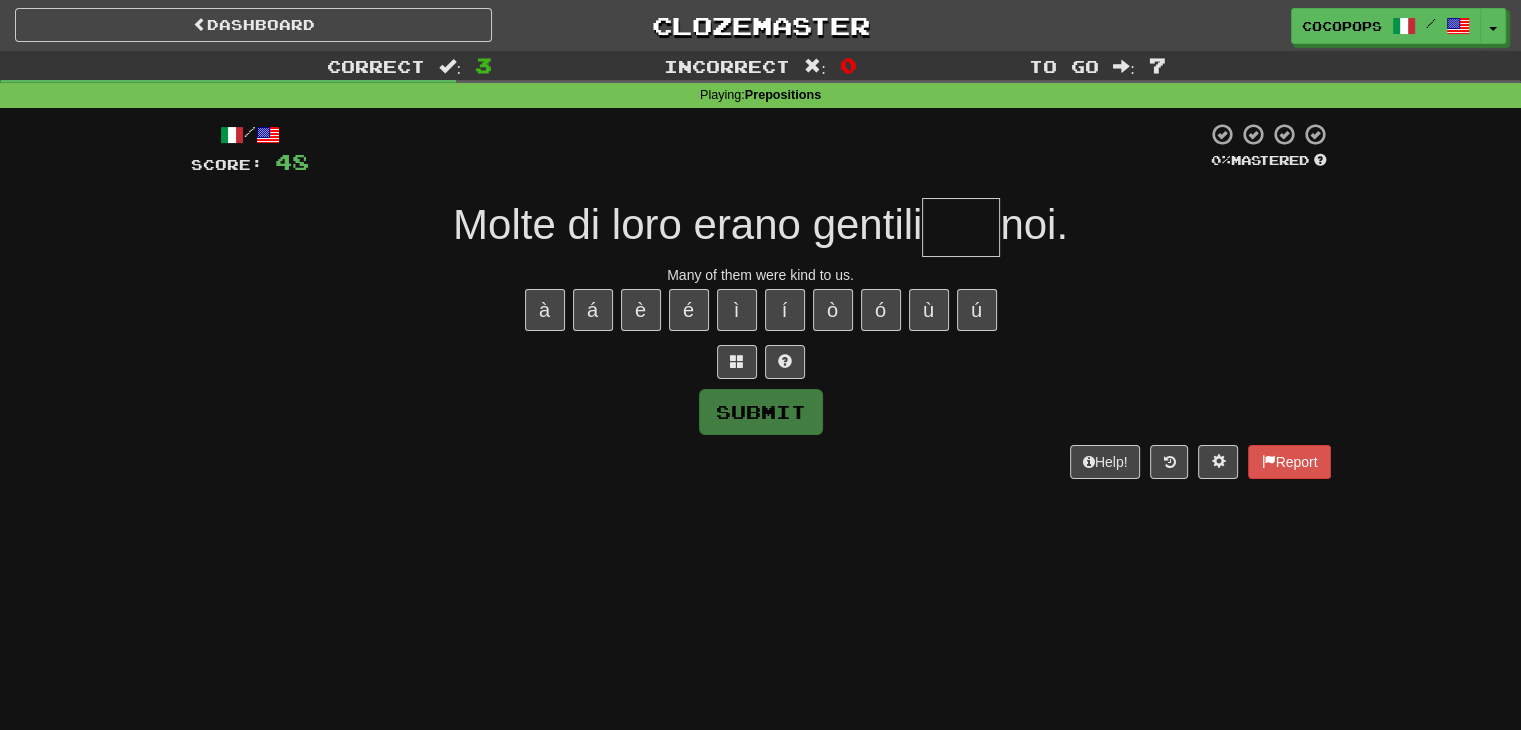 type on "*" 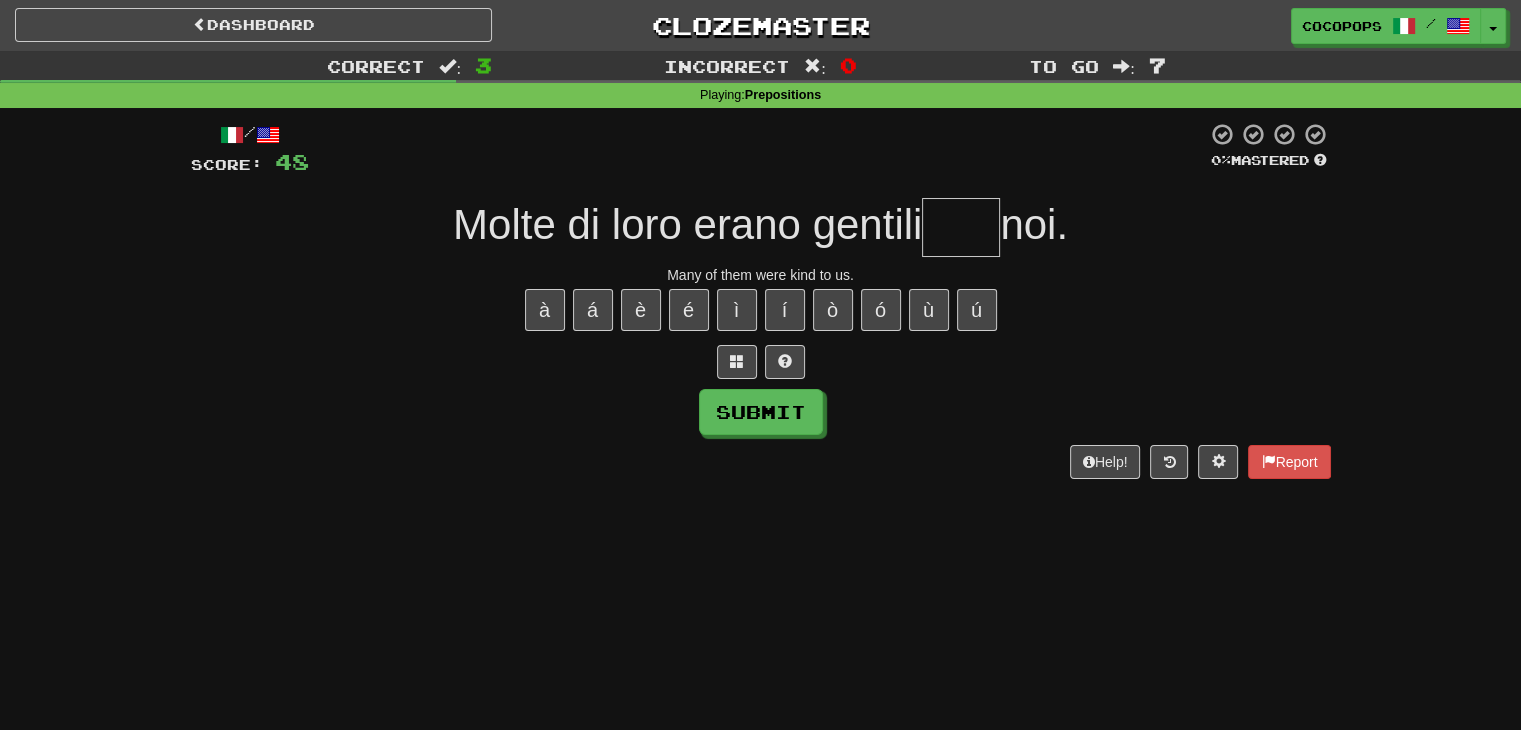type on "*" 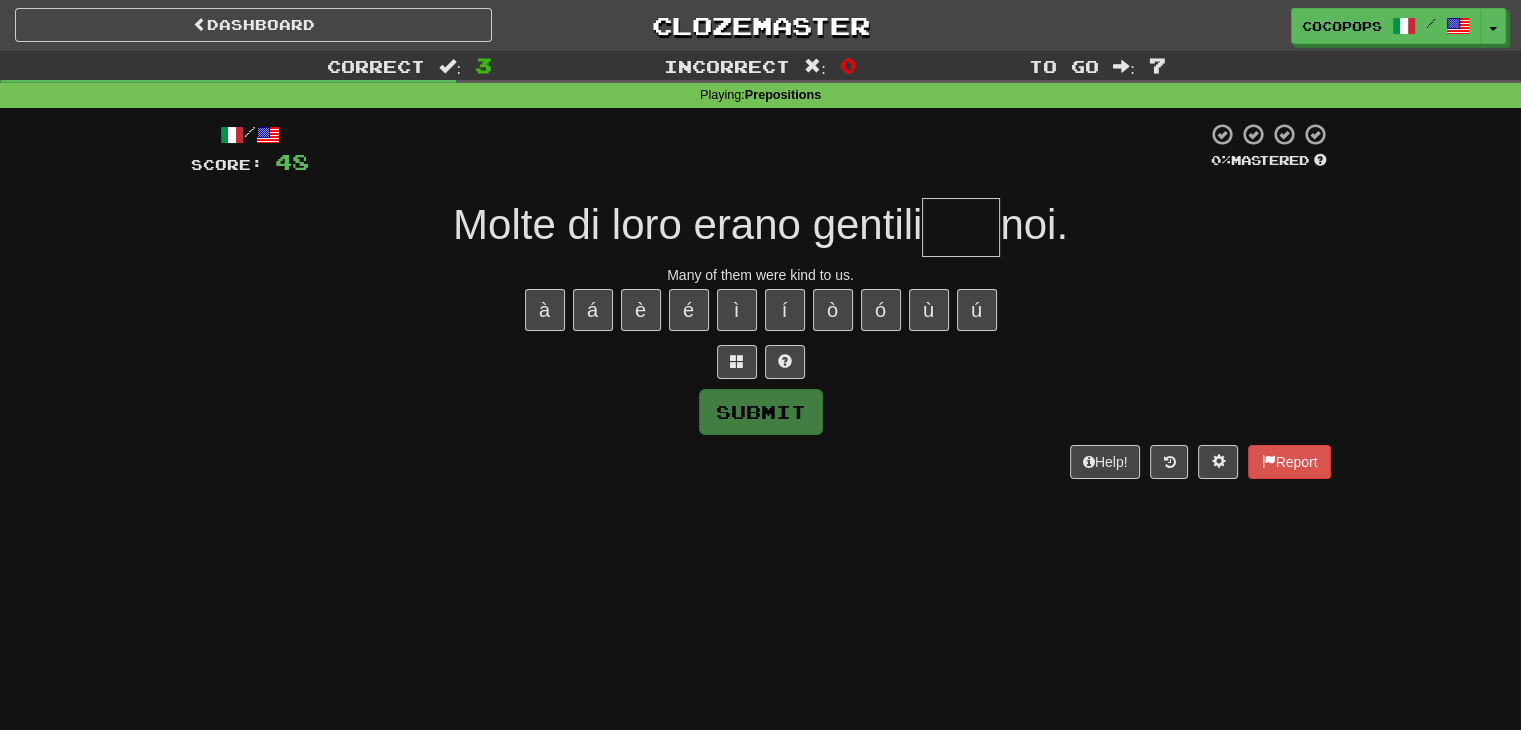 type on "*" 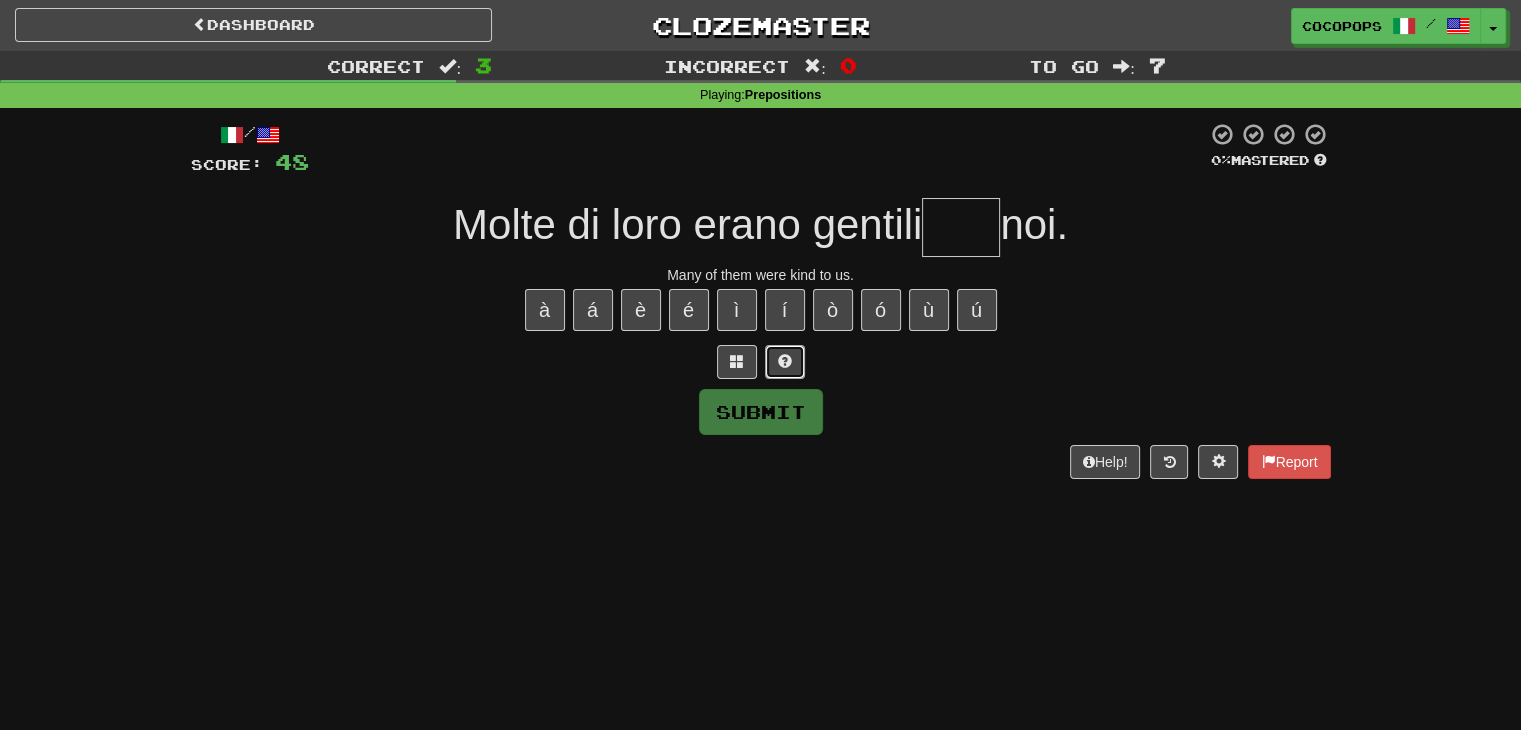 click at bounding box center (785, 361) 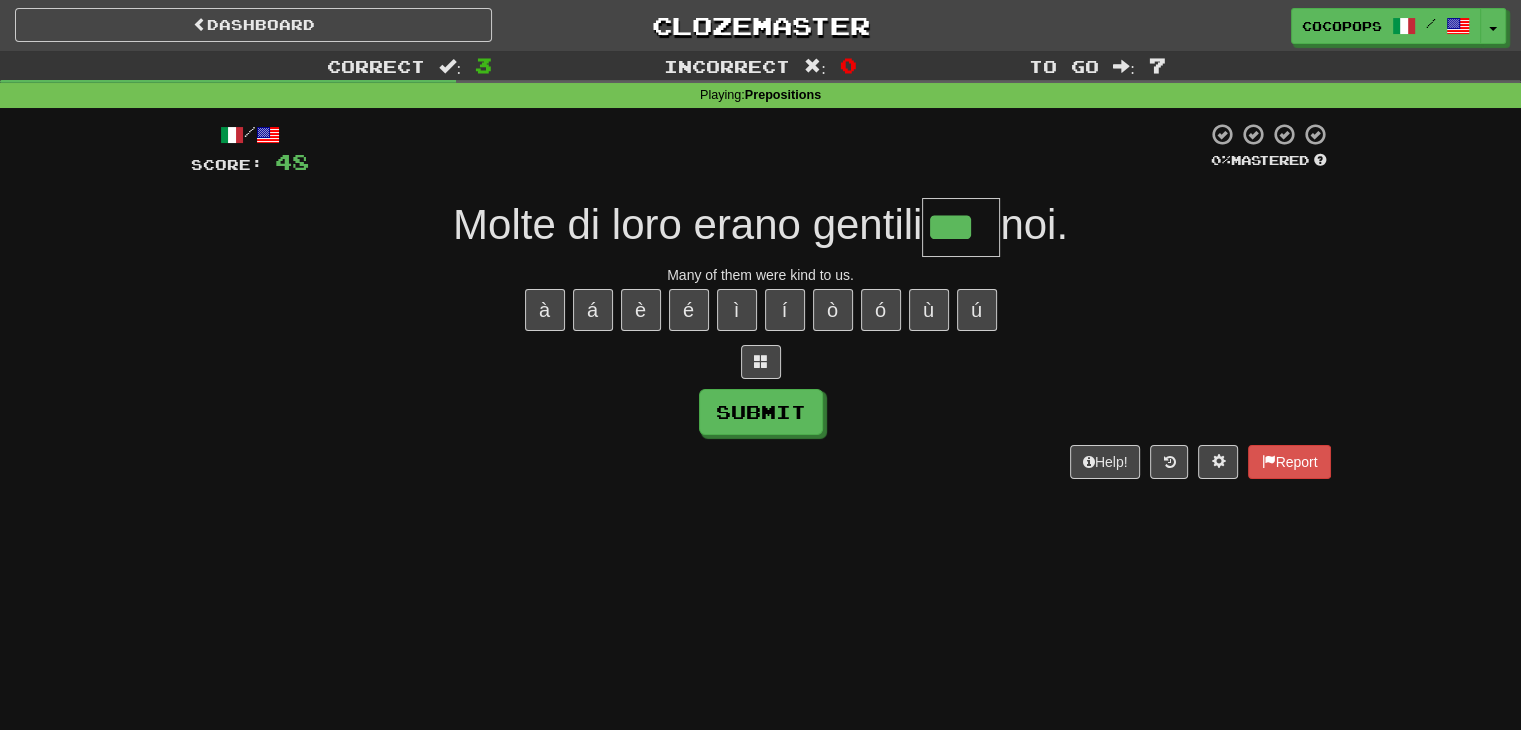 type on "***" 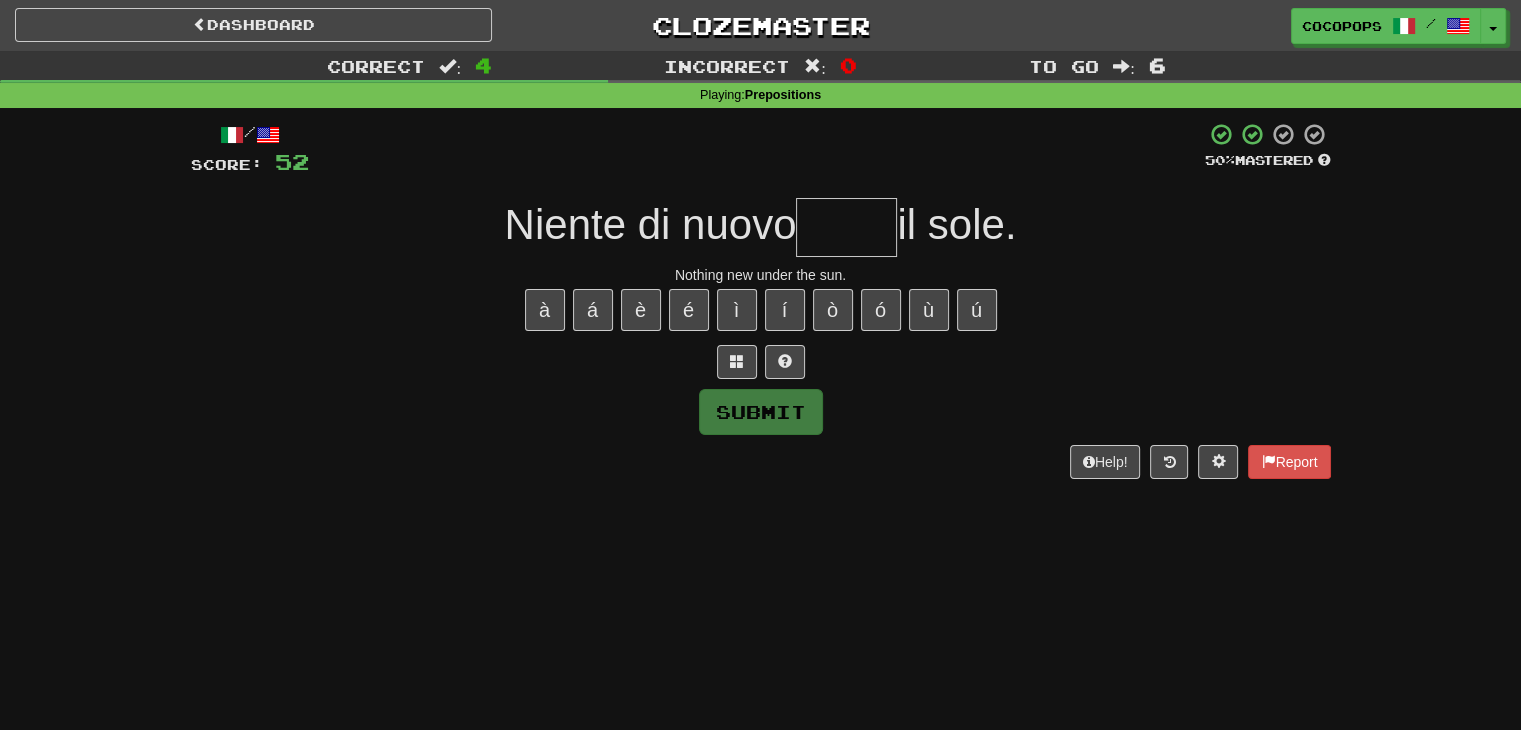 type on "*" 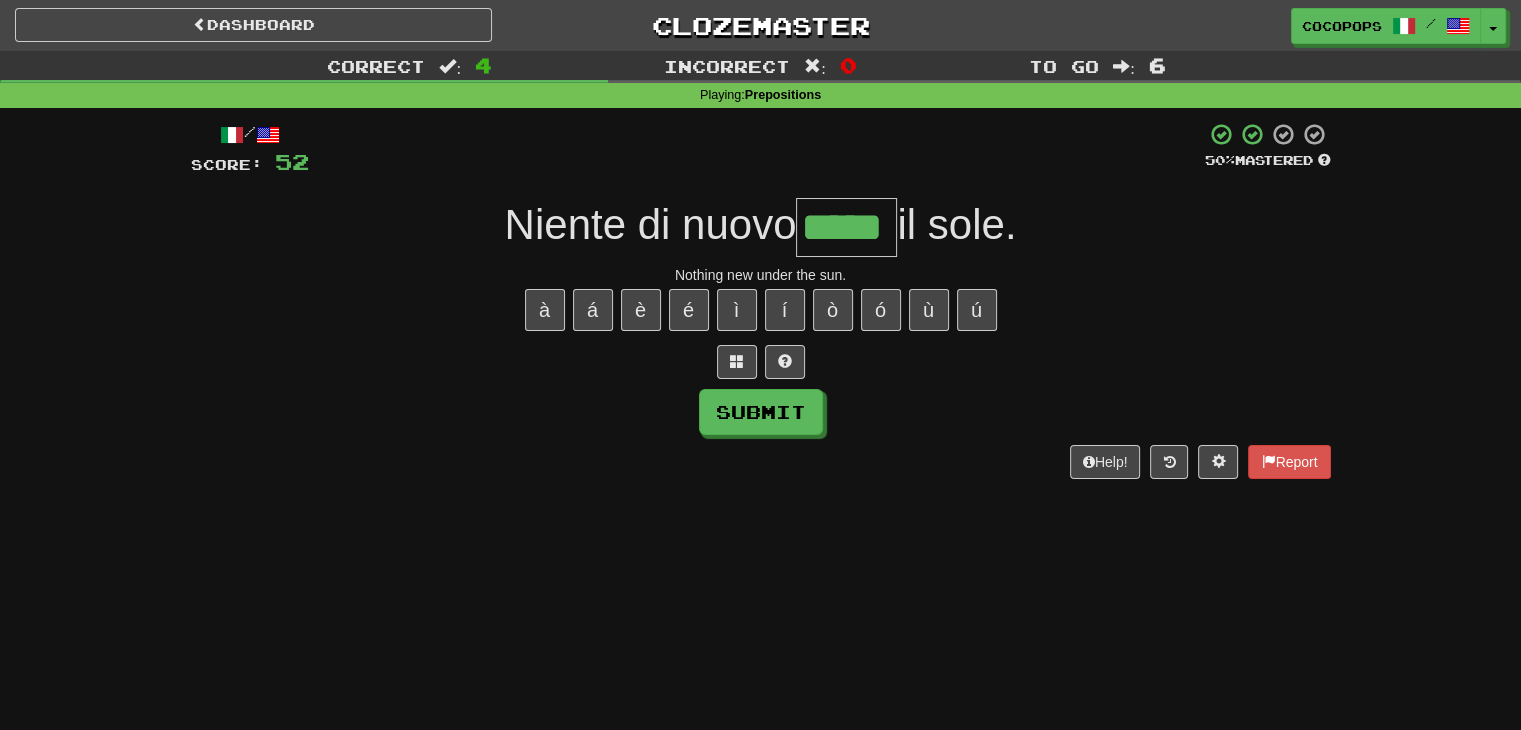 type on "*****" 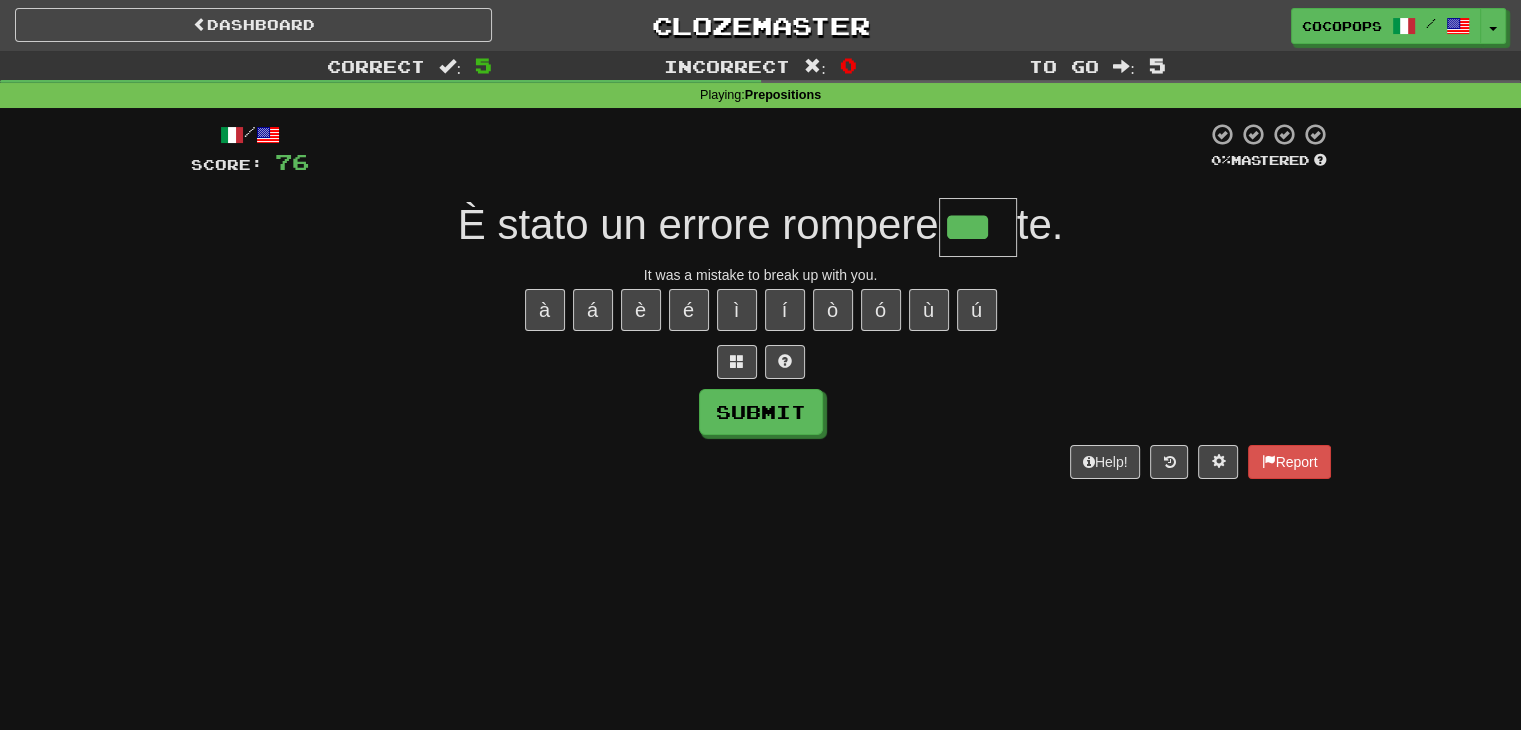 type on "***" 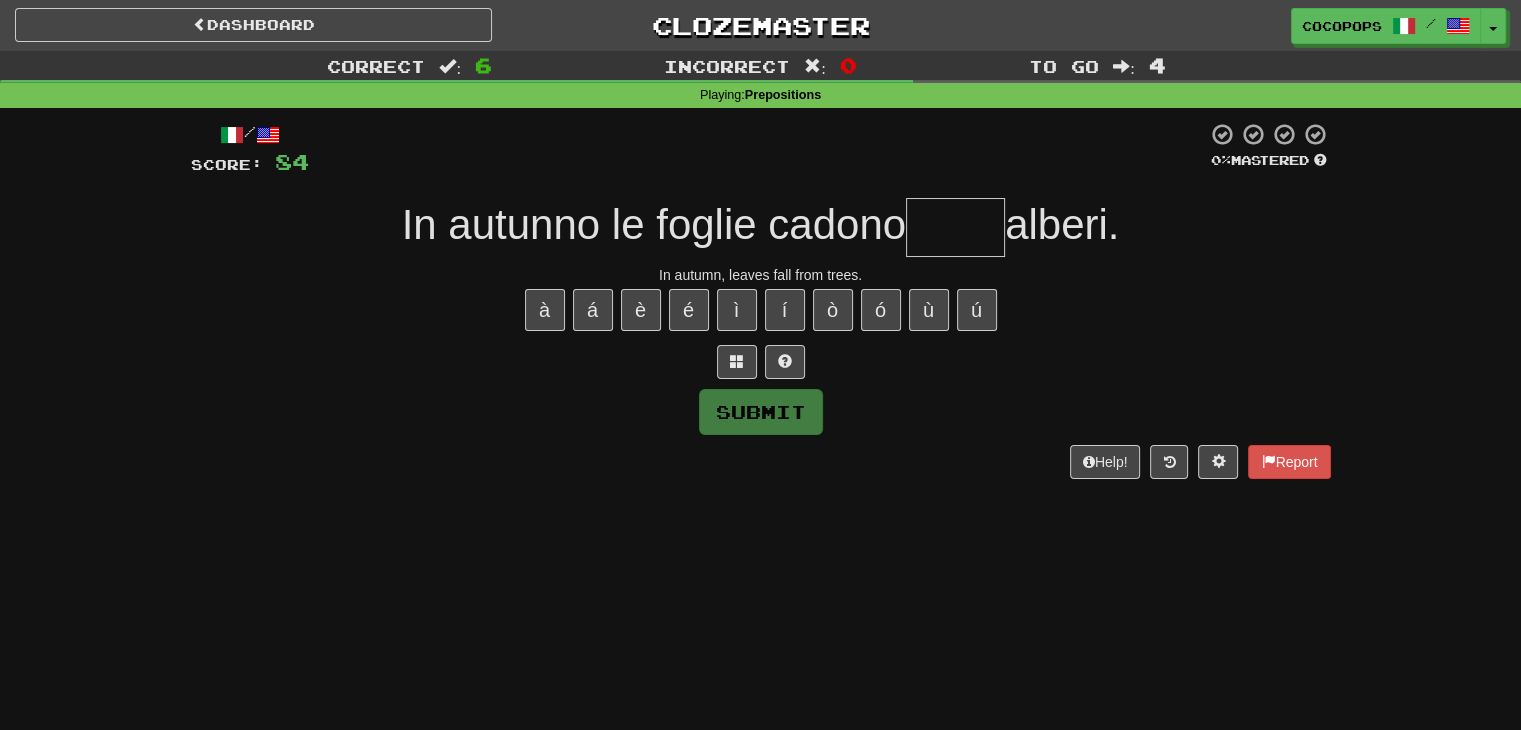 type on "*" 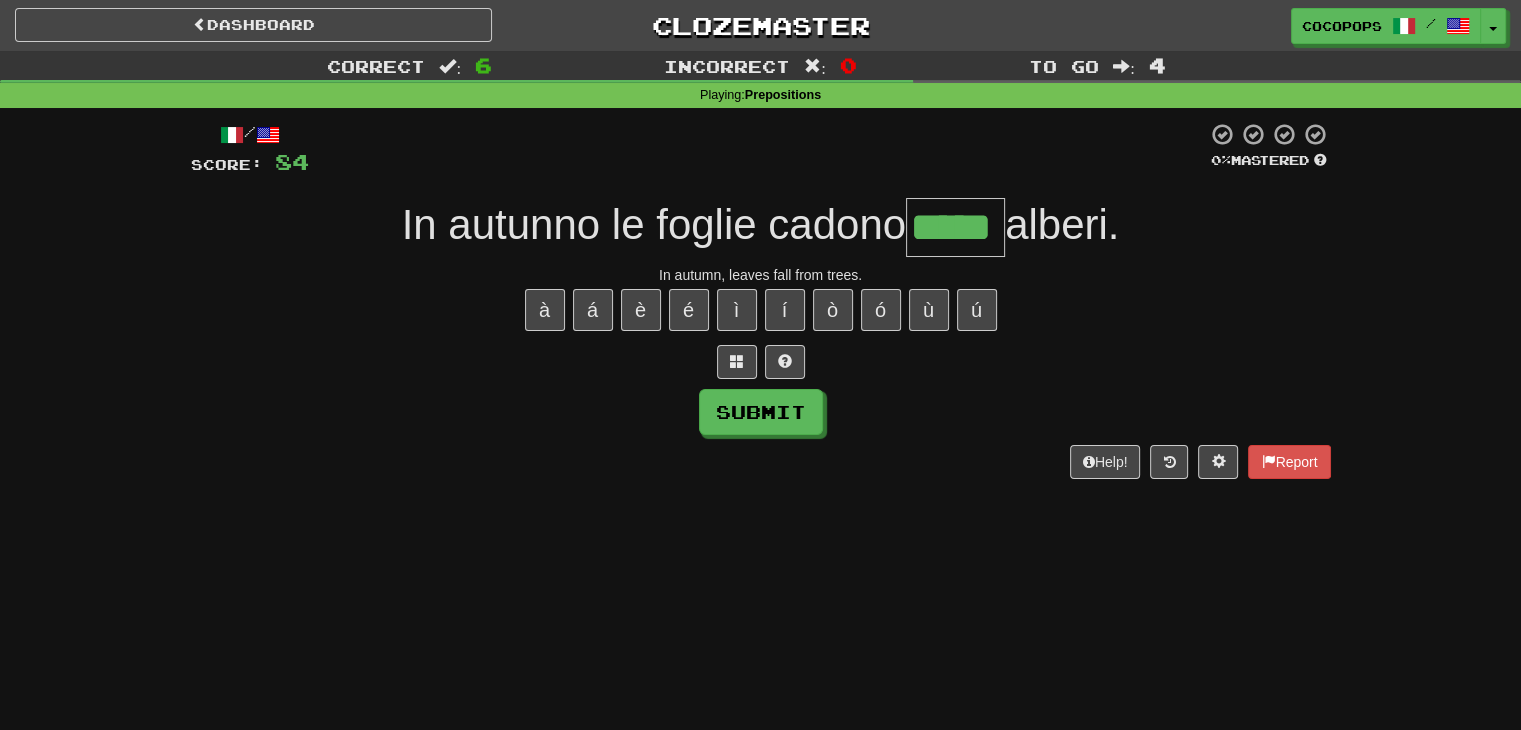 type on "*****" 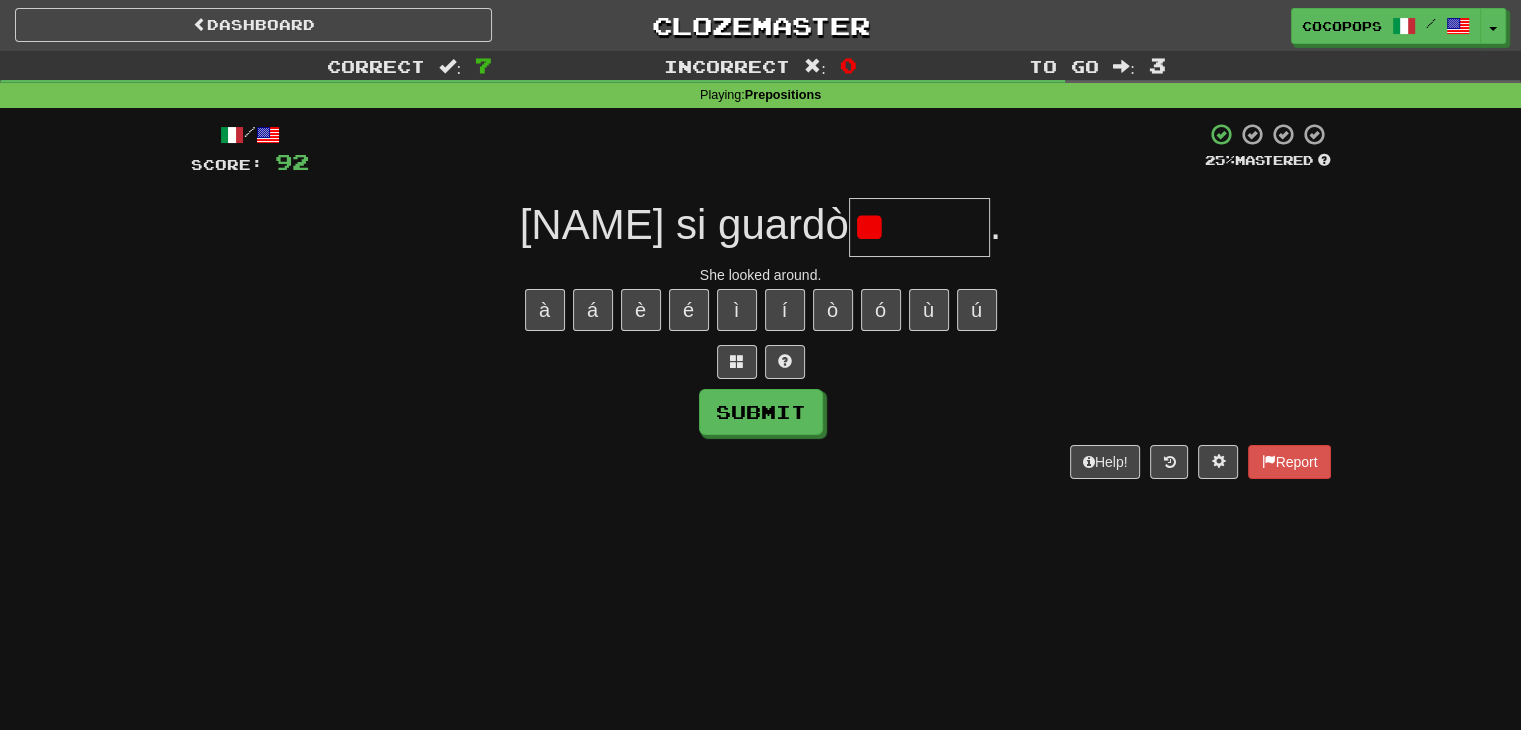 type on "*" 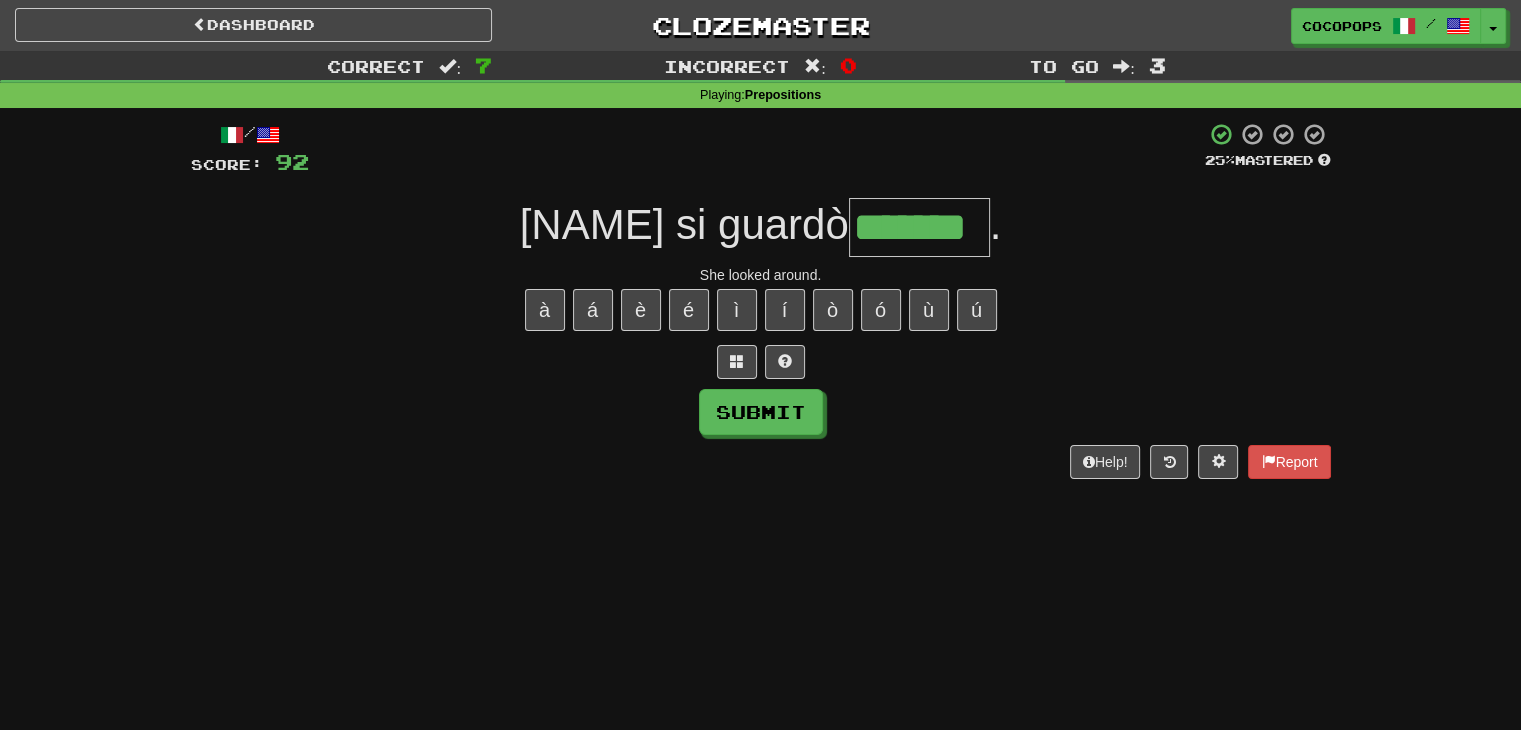 type on "*******" 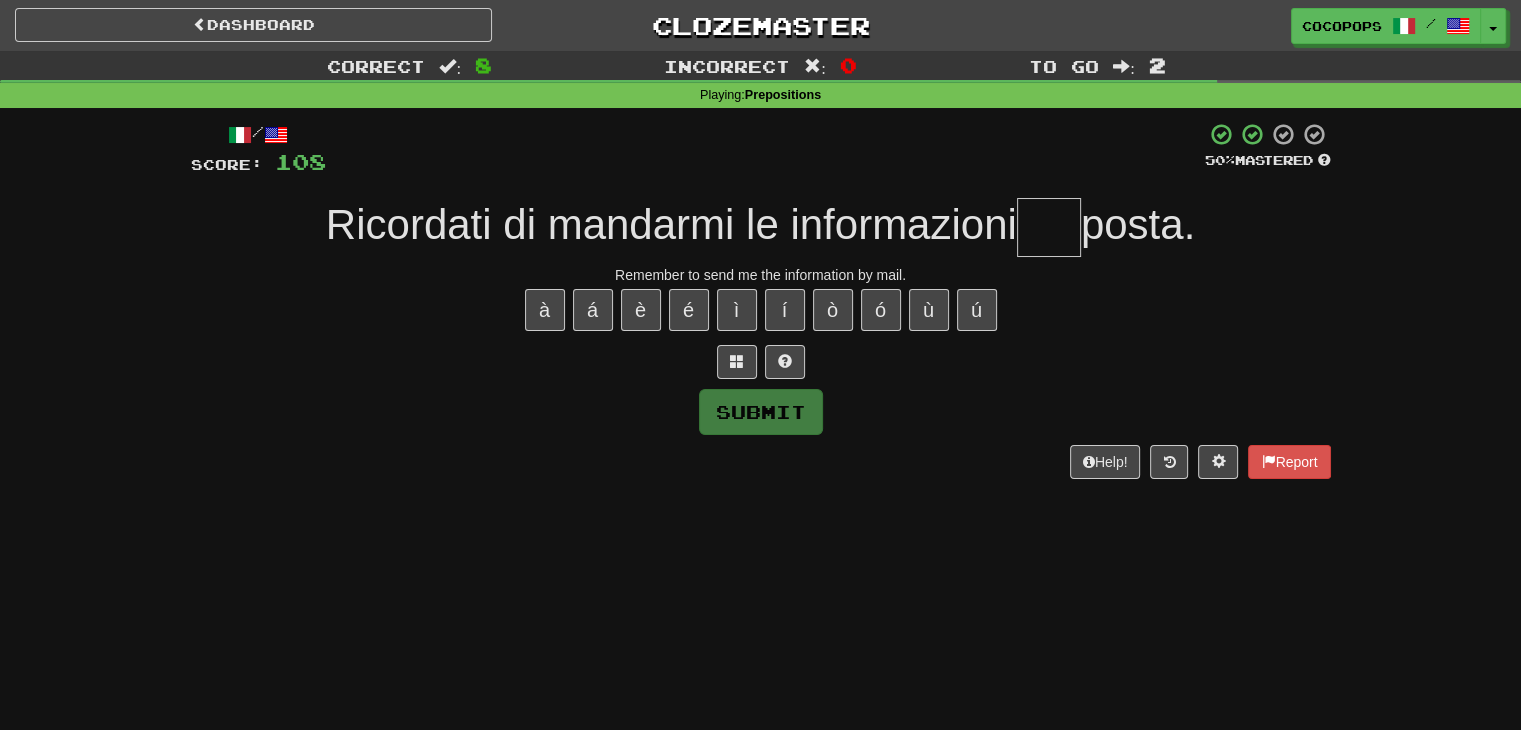 type on "*" 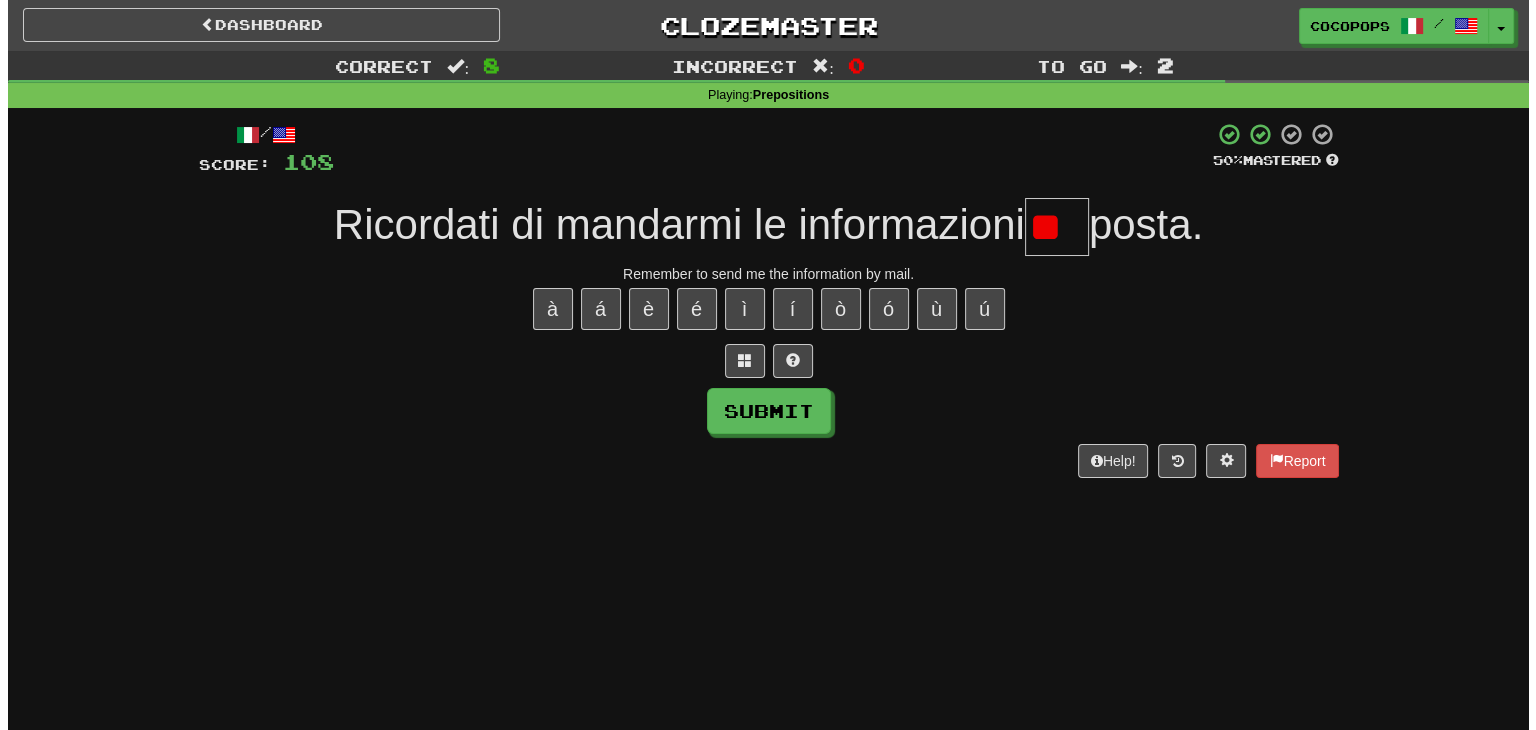 scroll, scrollTop: 0, scrollLeft: 0, axis: both 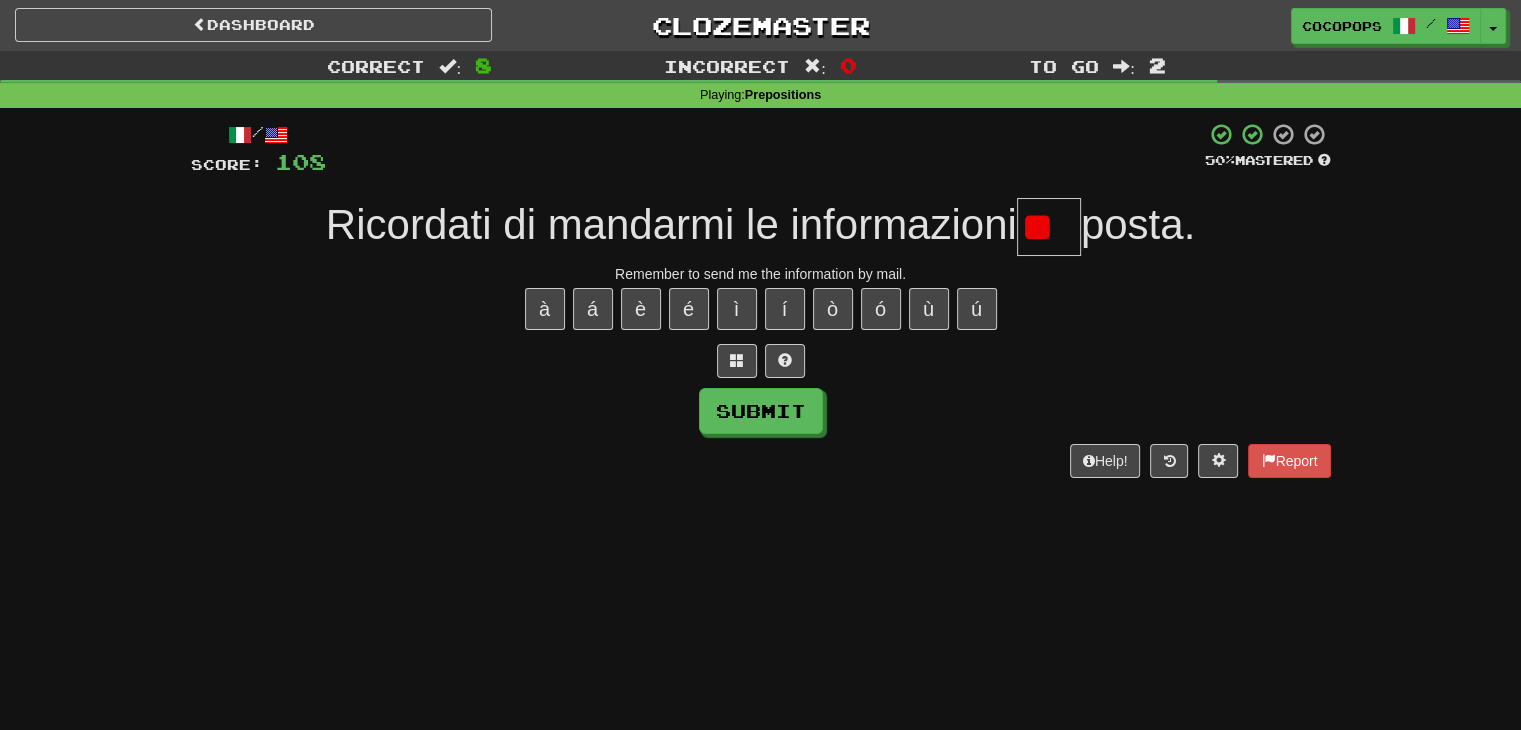 type on "*" 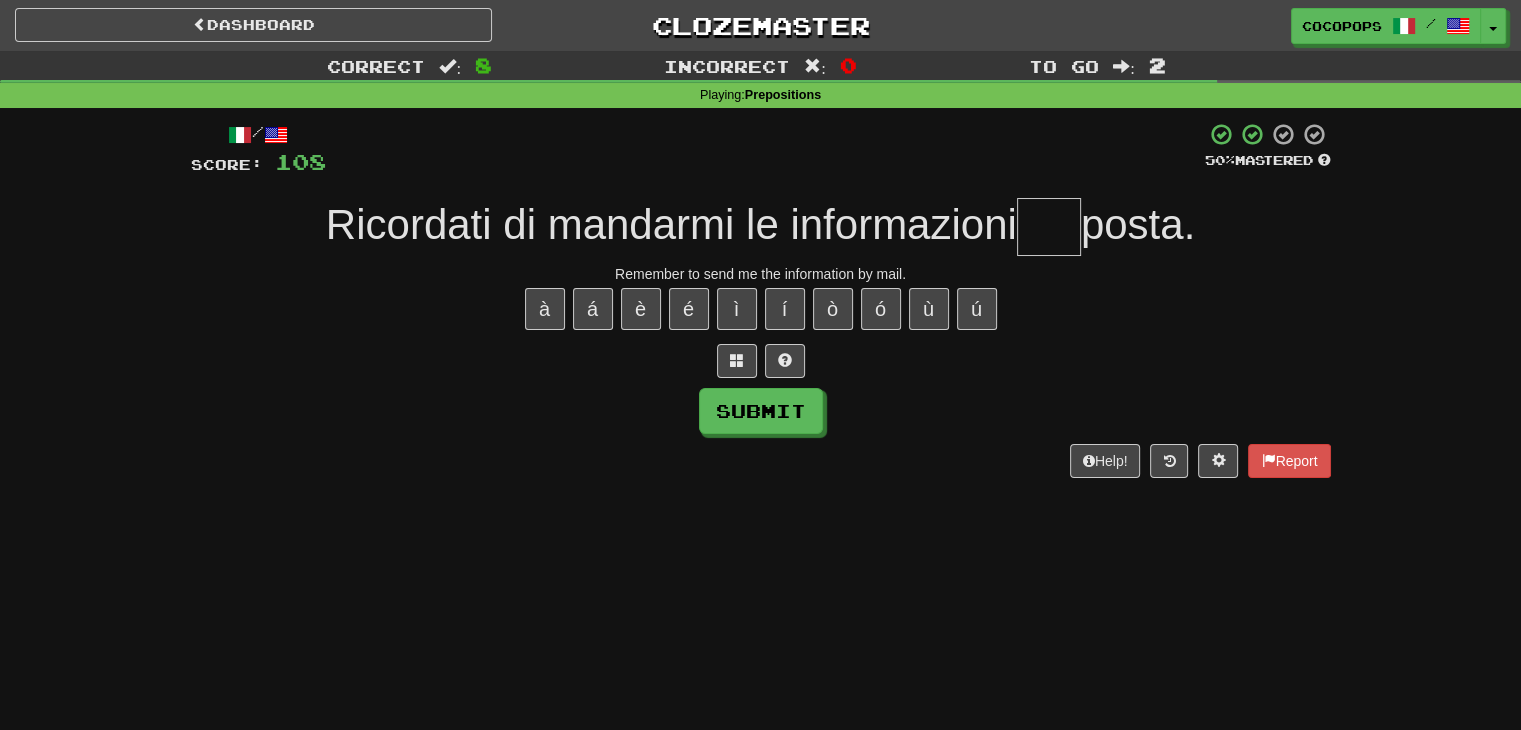 type on "*" 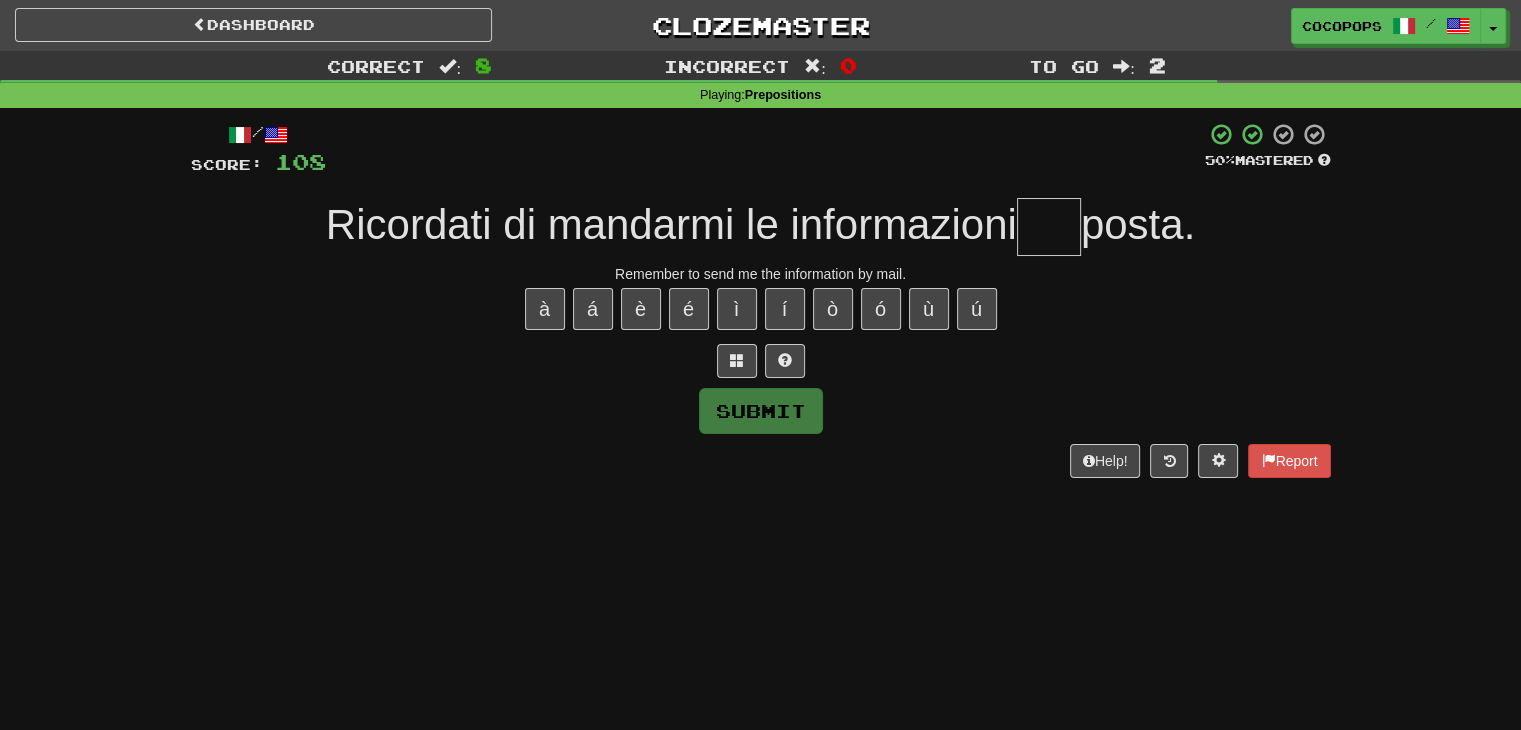 type on "*" 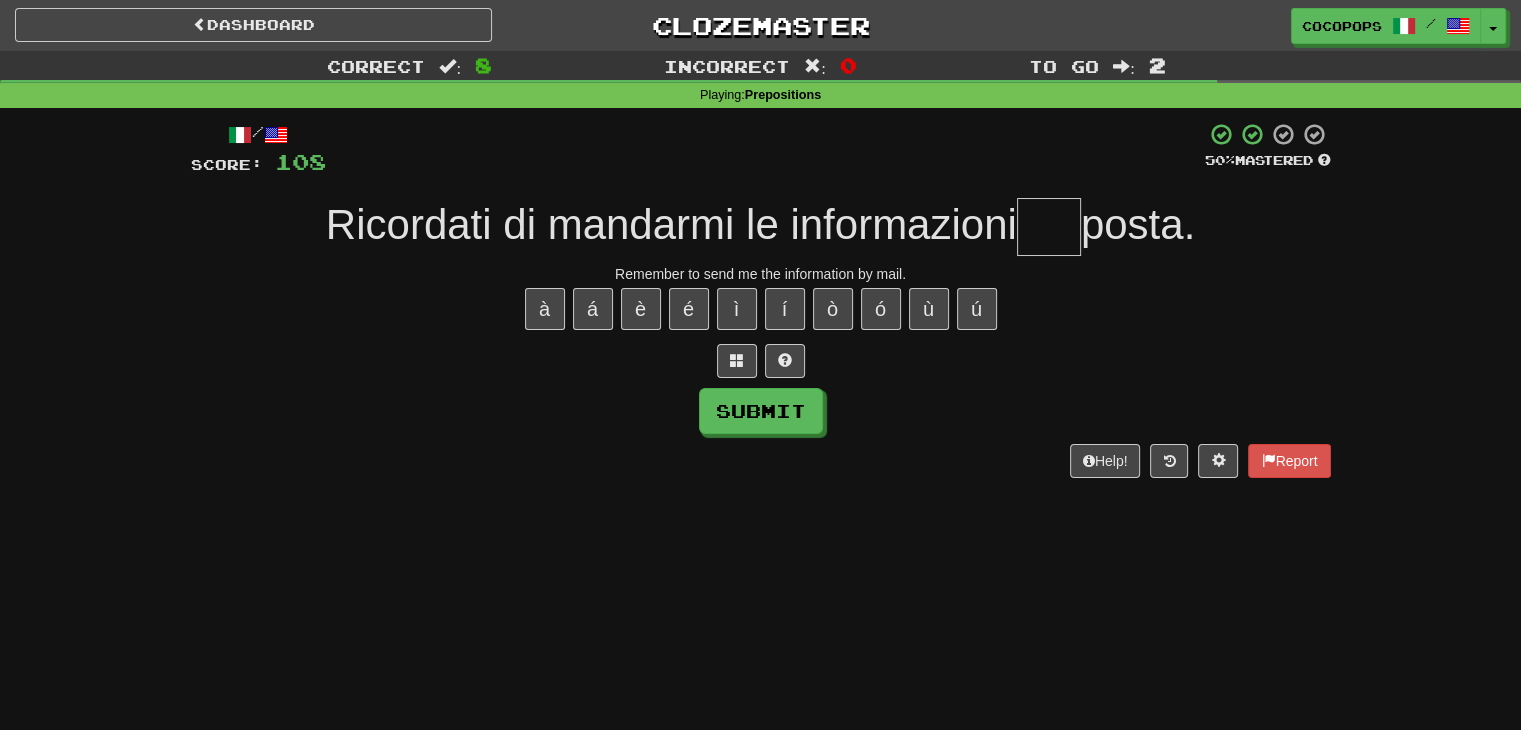 type on "*" 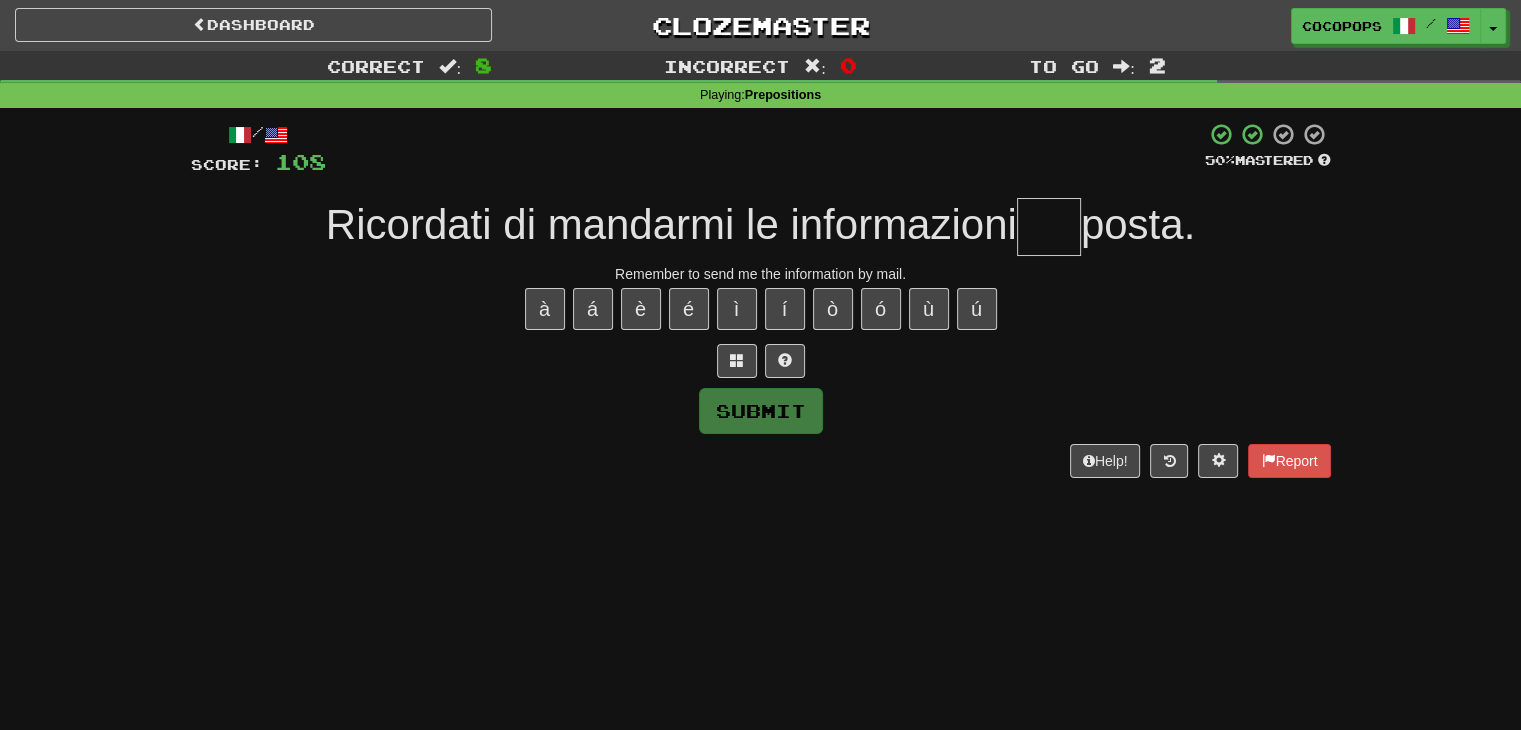 type on "*" 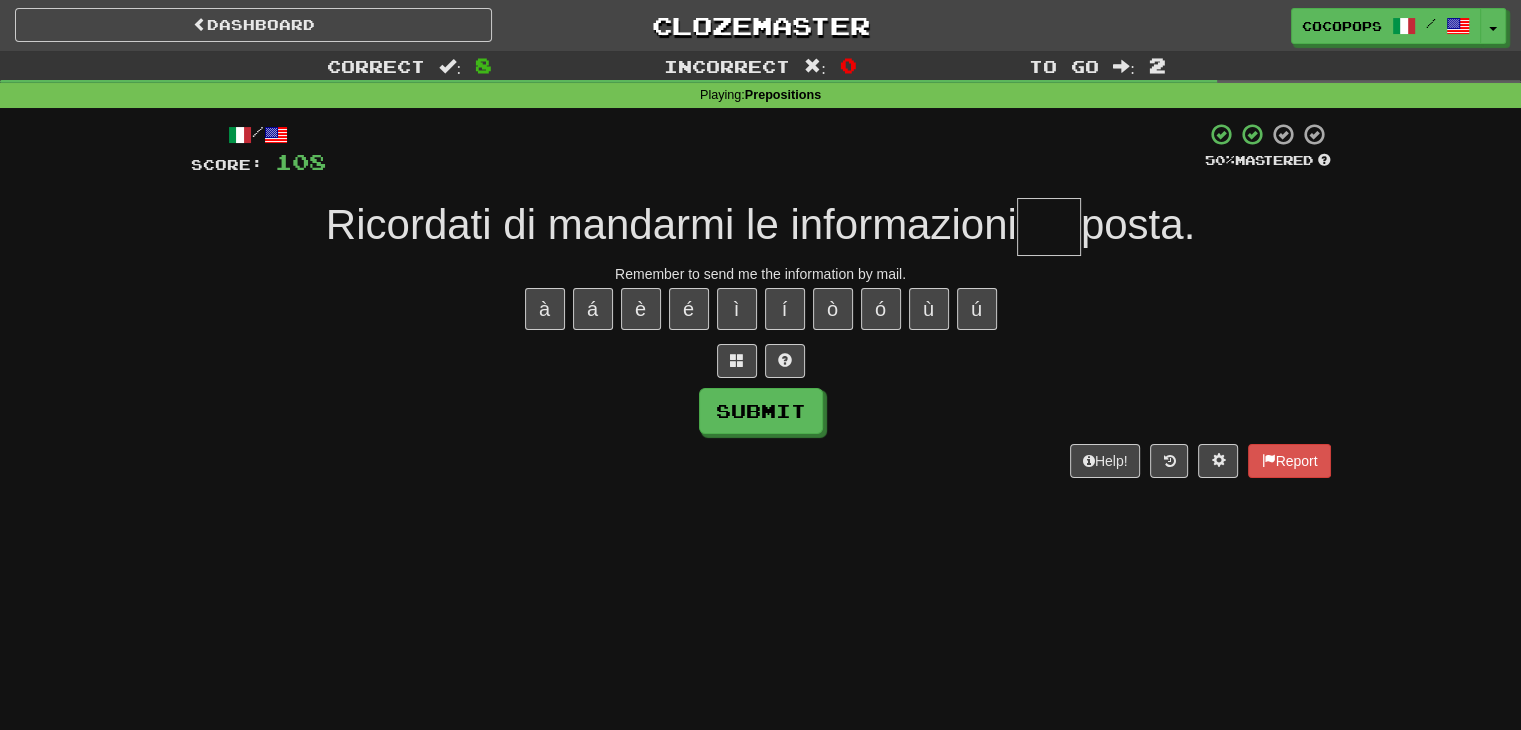 type on "*" 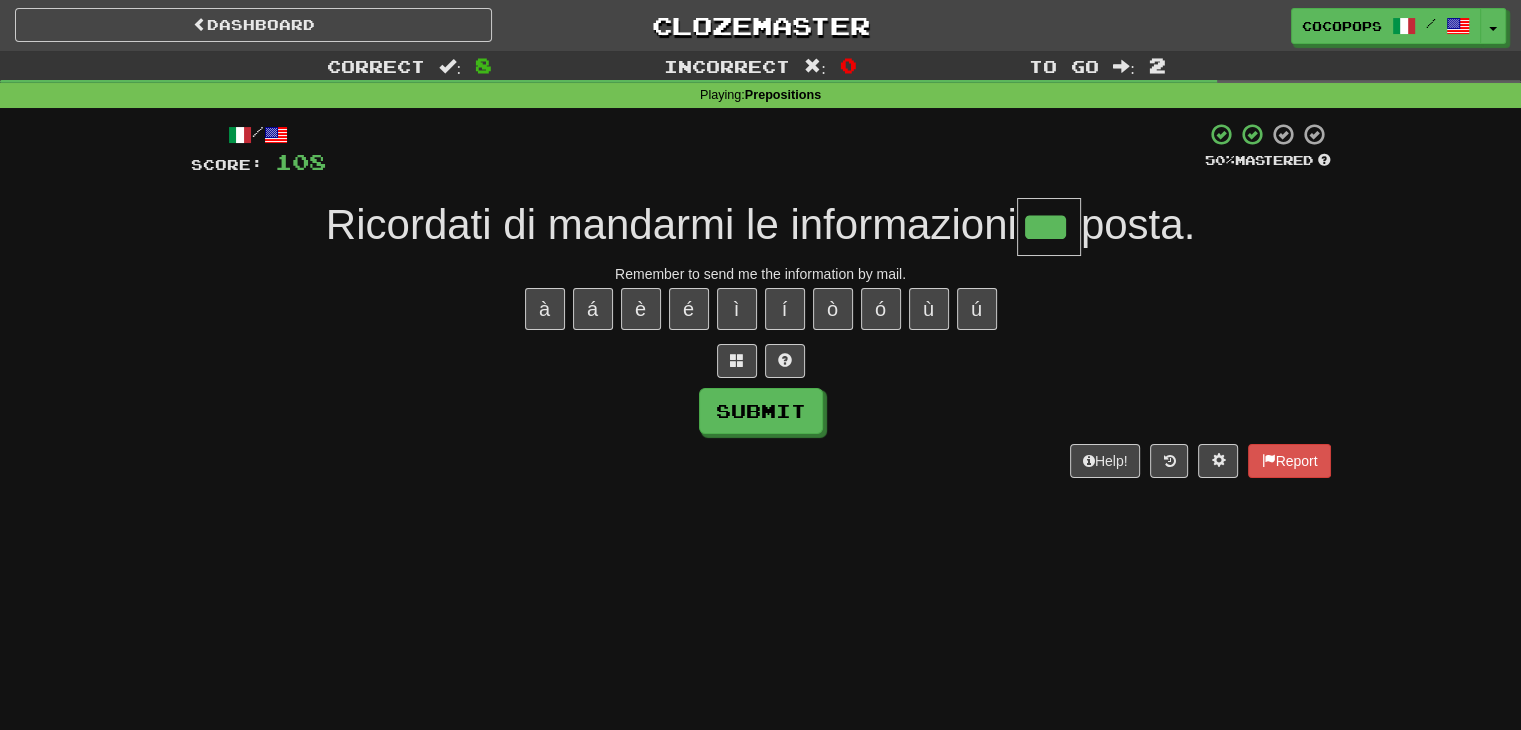 type on "***" 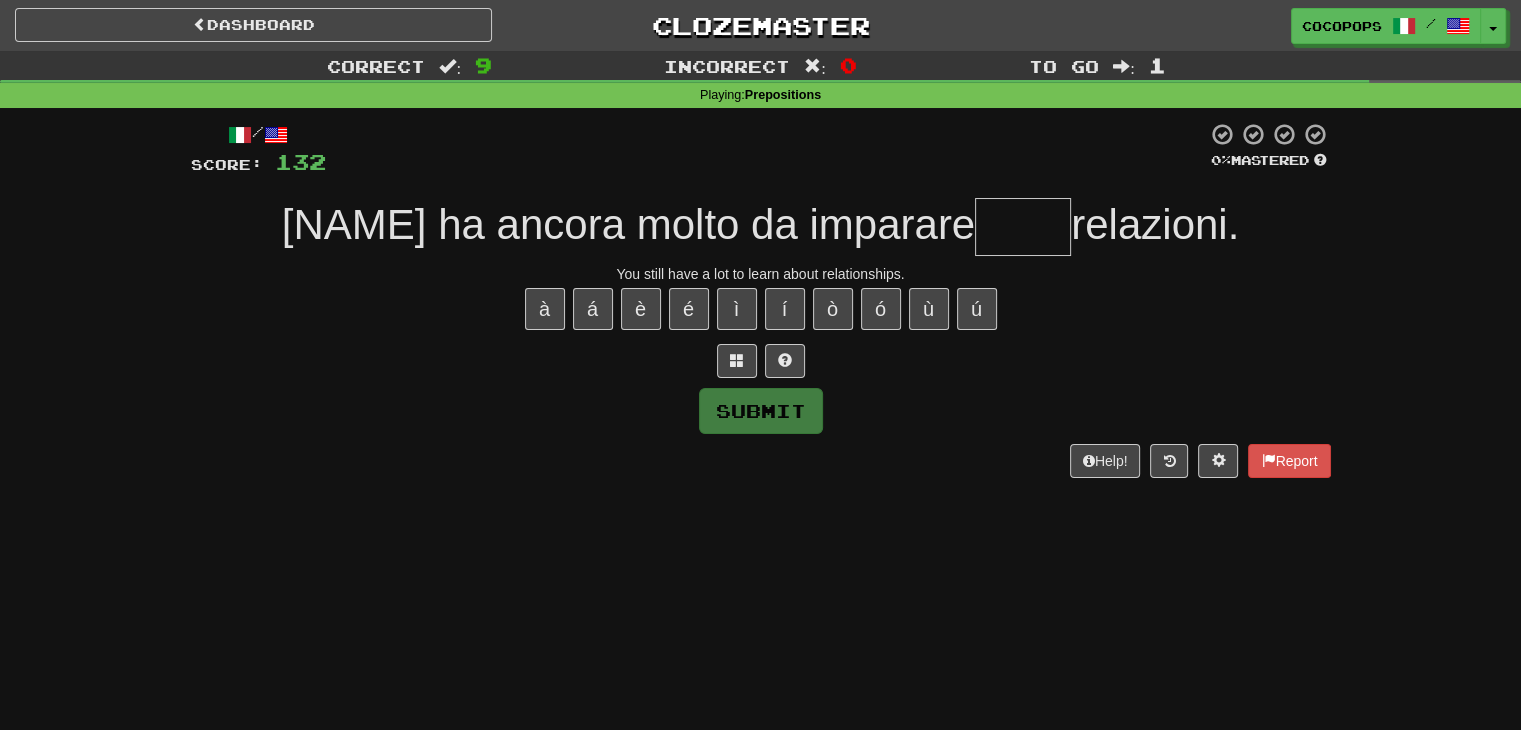 type on "*" 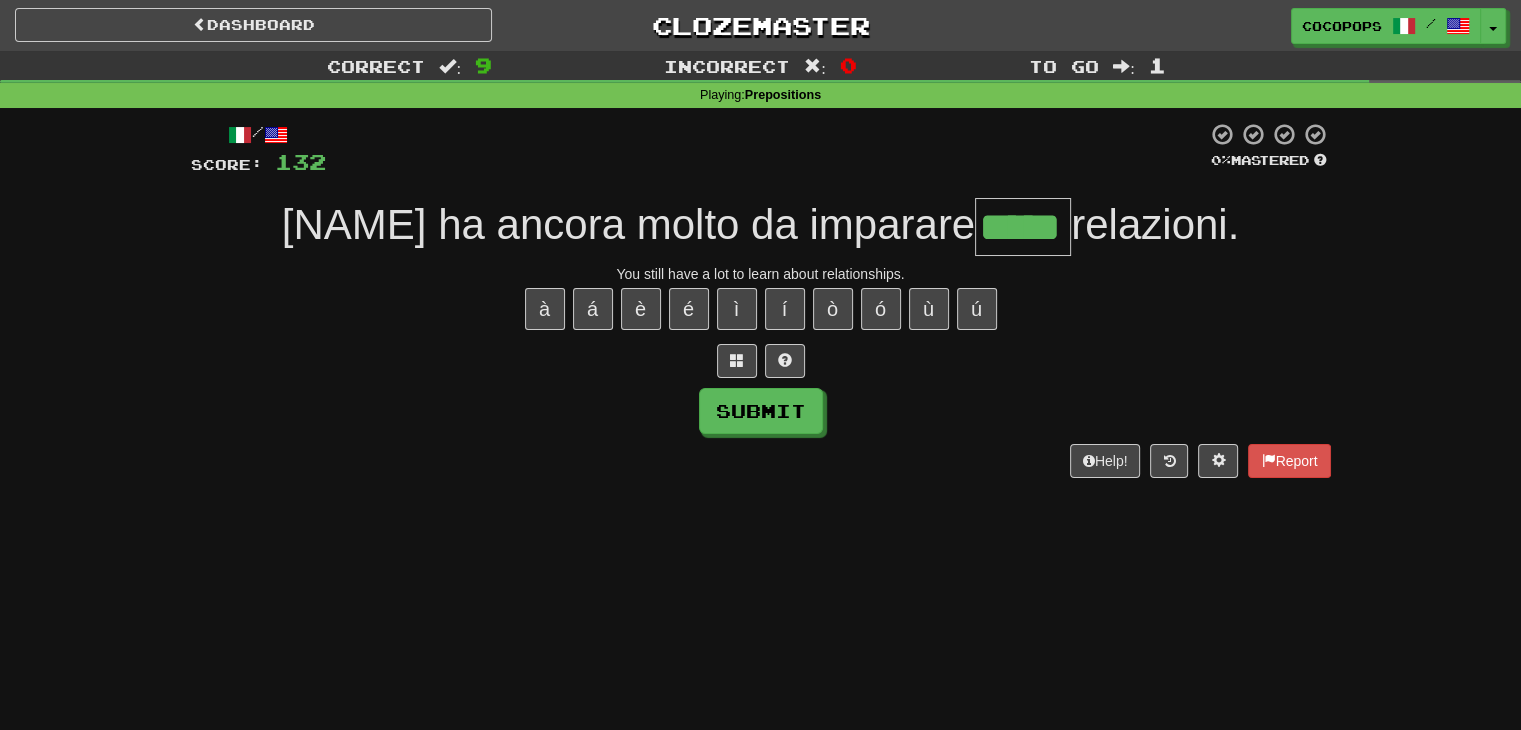 type on "*****" 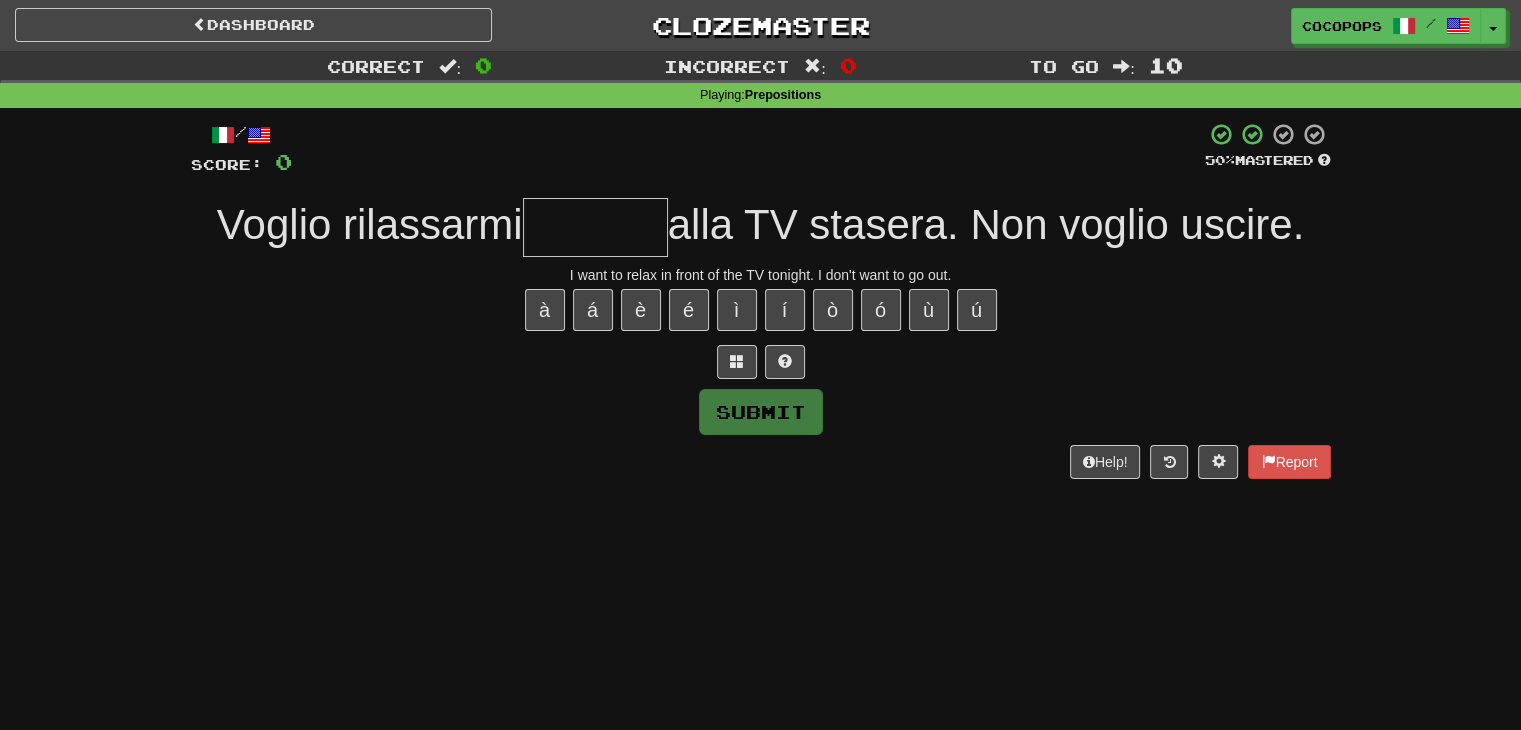 type on "*" 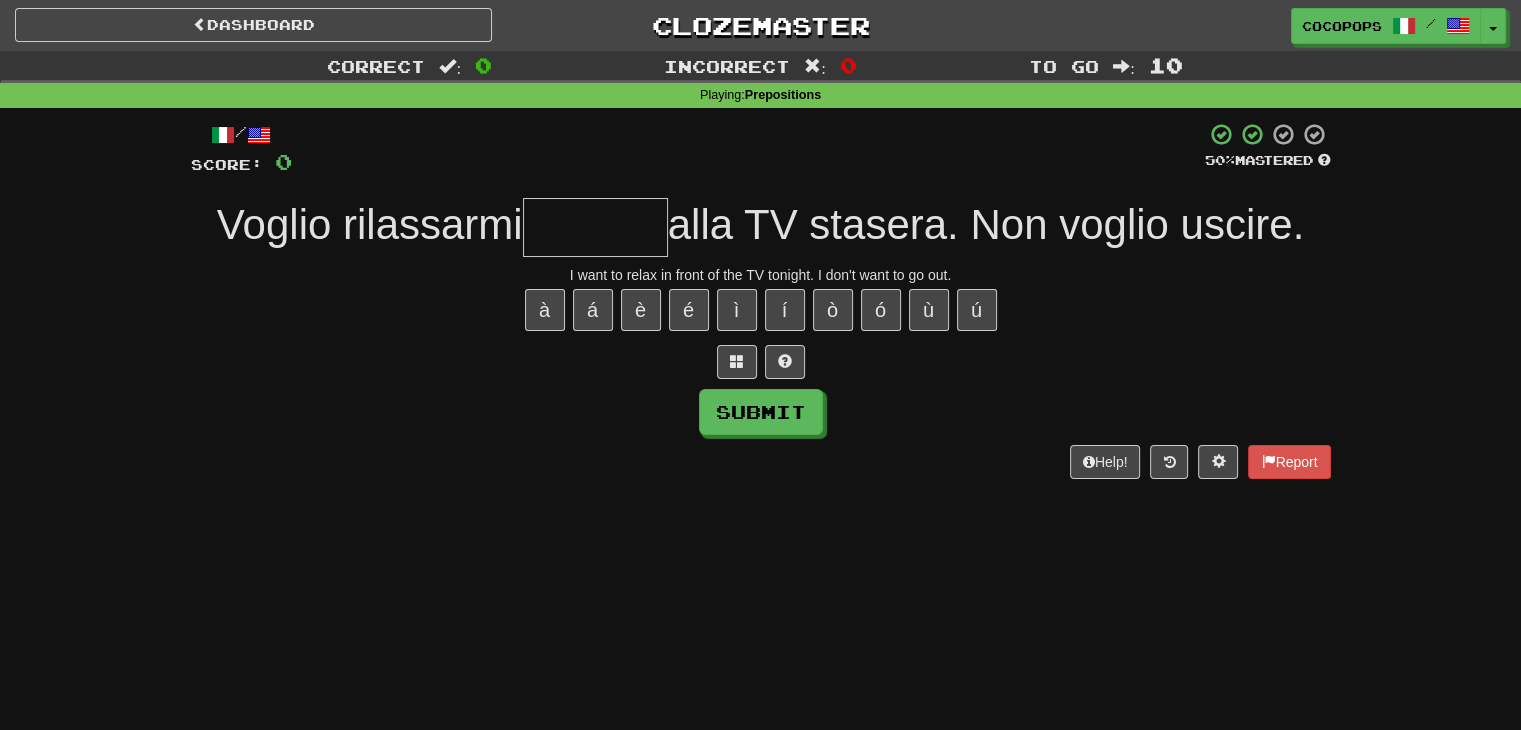 type on "*" 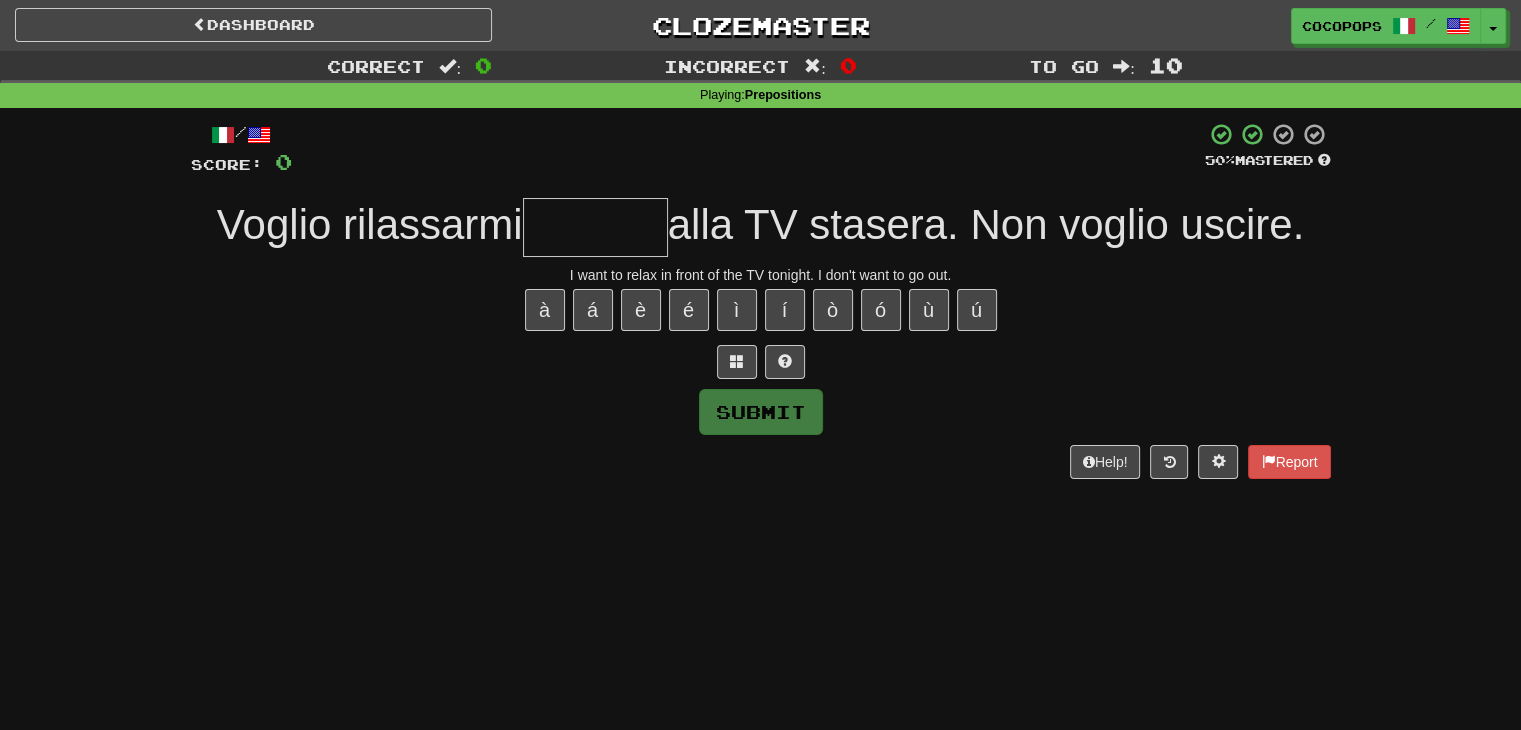 type on "*" 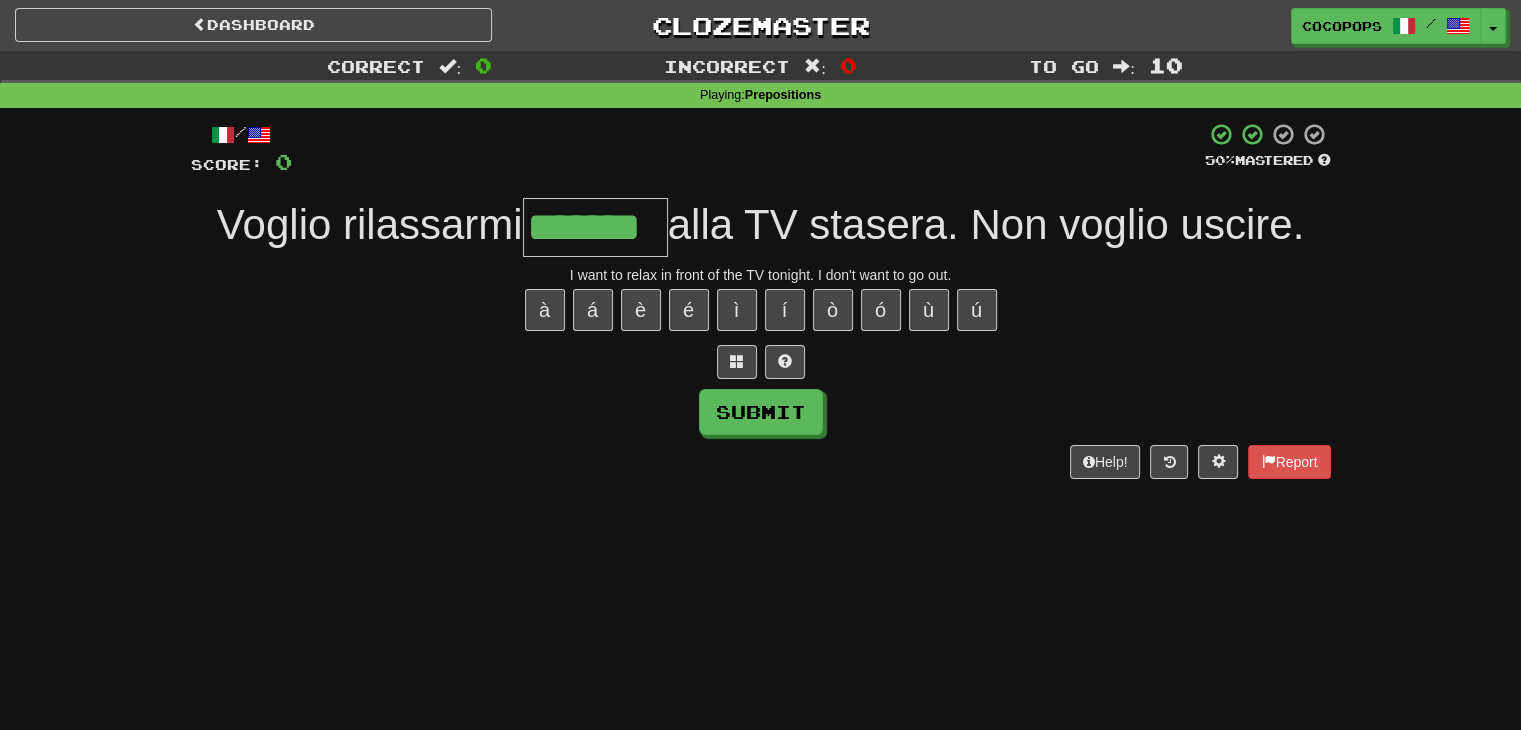 type on "*******" 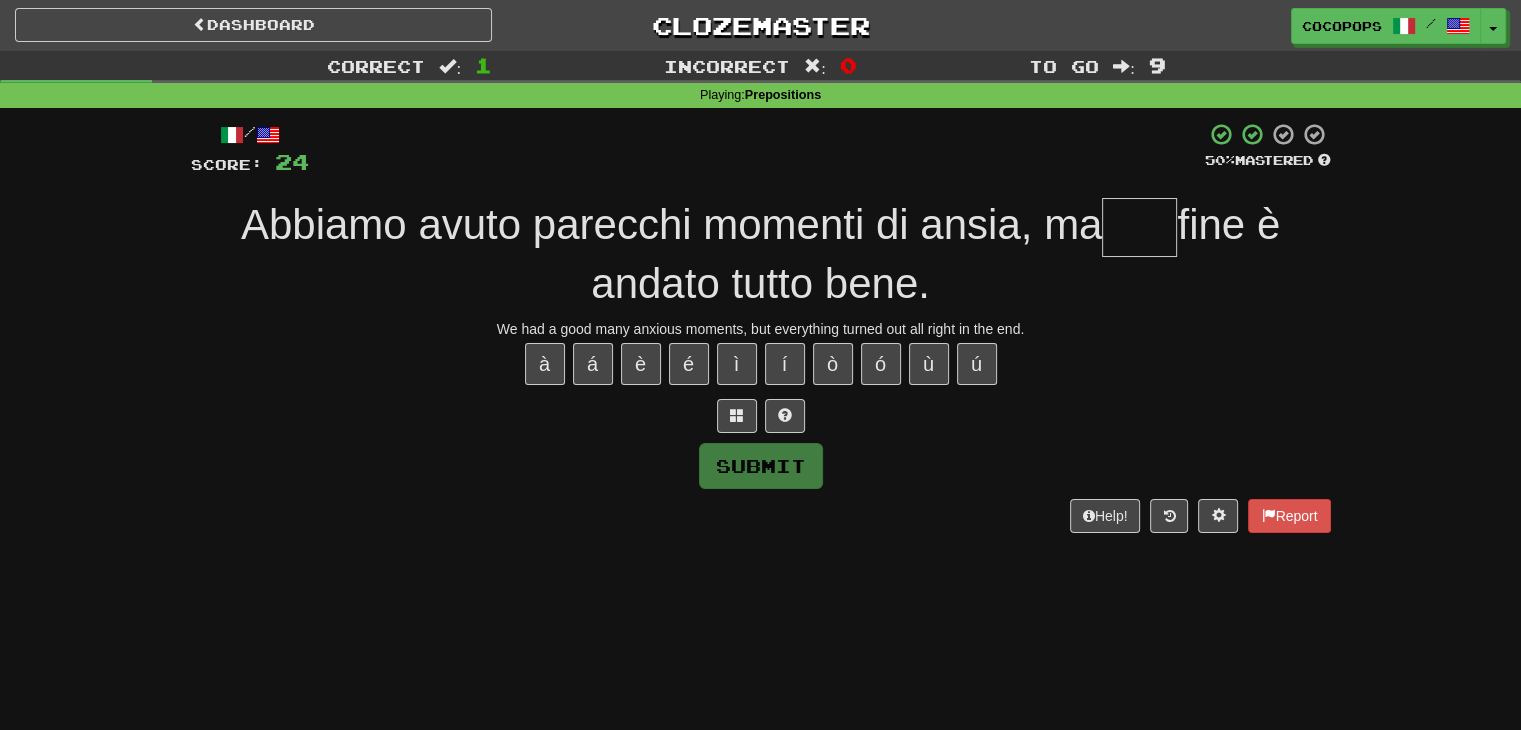 type on "*" 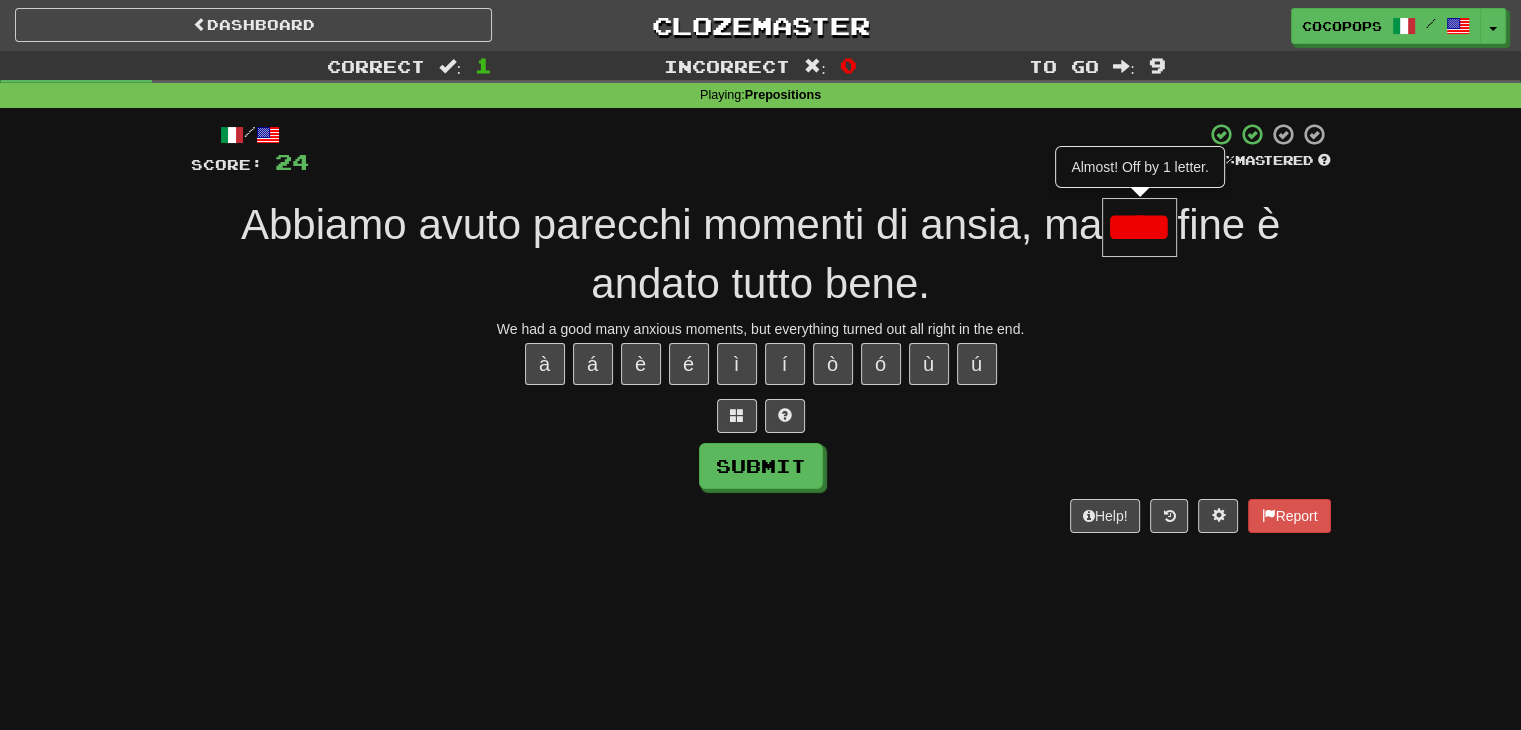 type on "****" 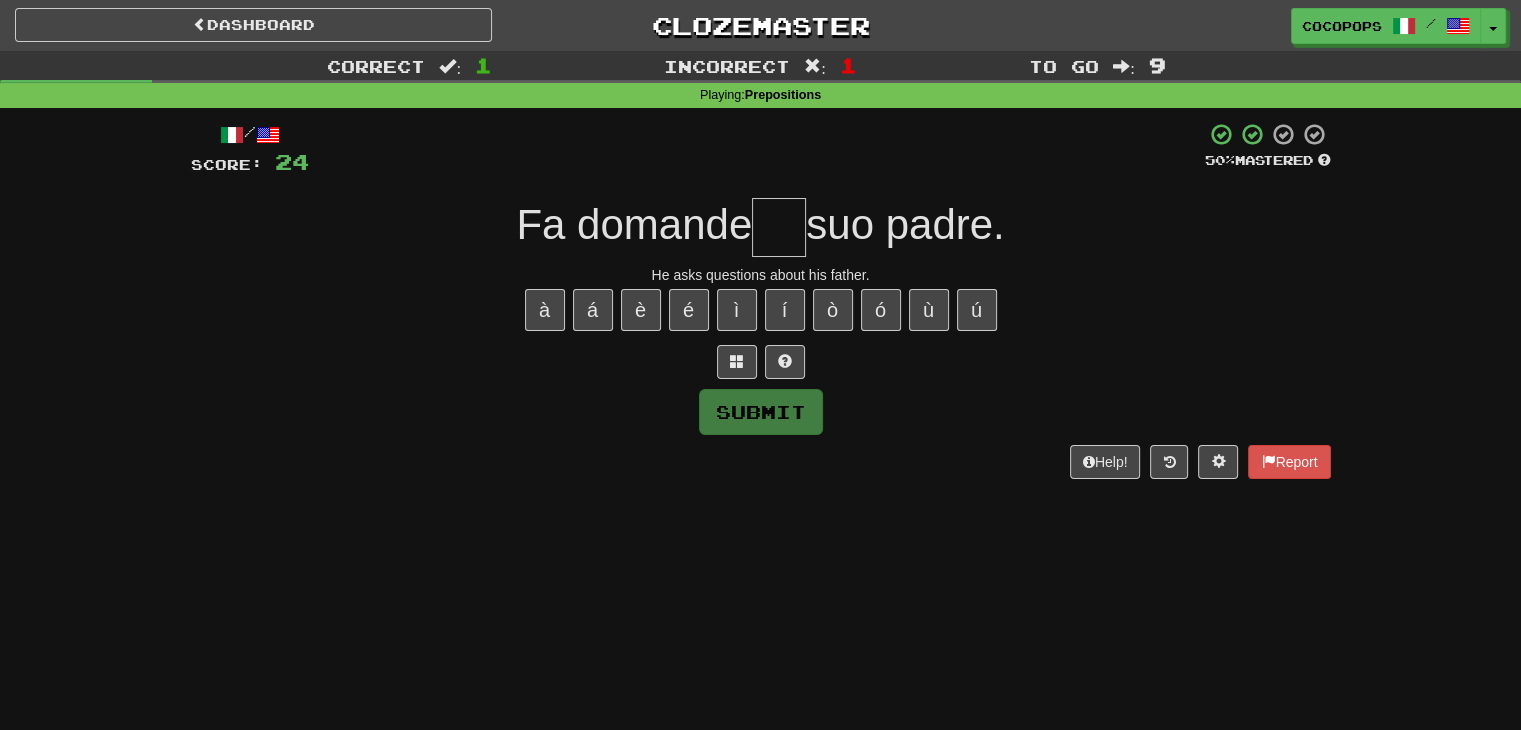 type on "*" 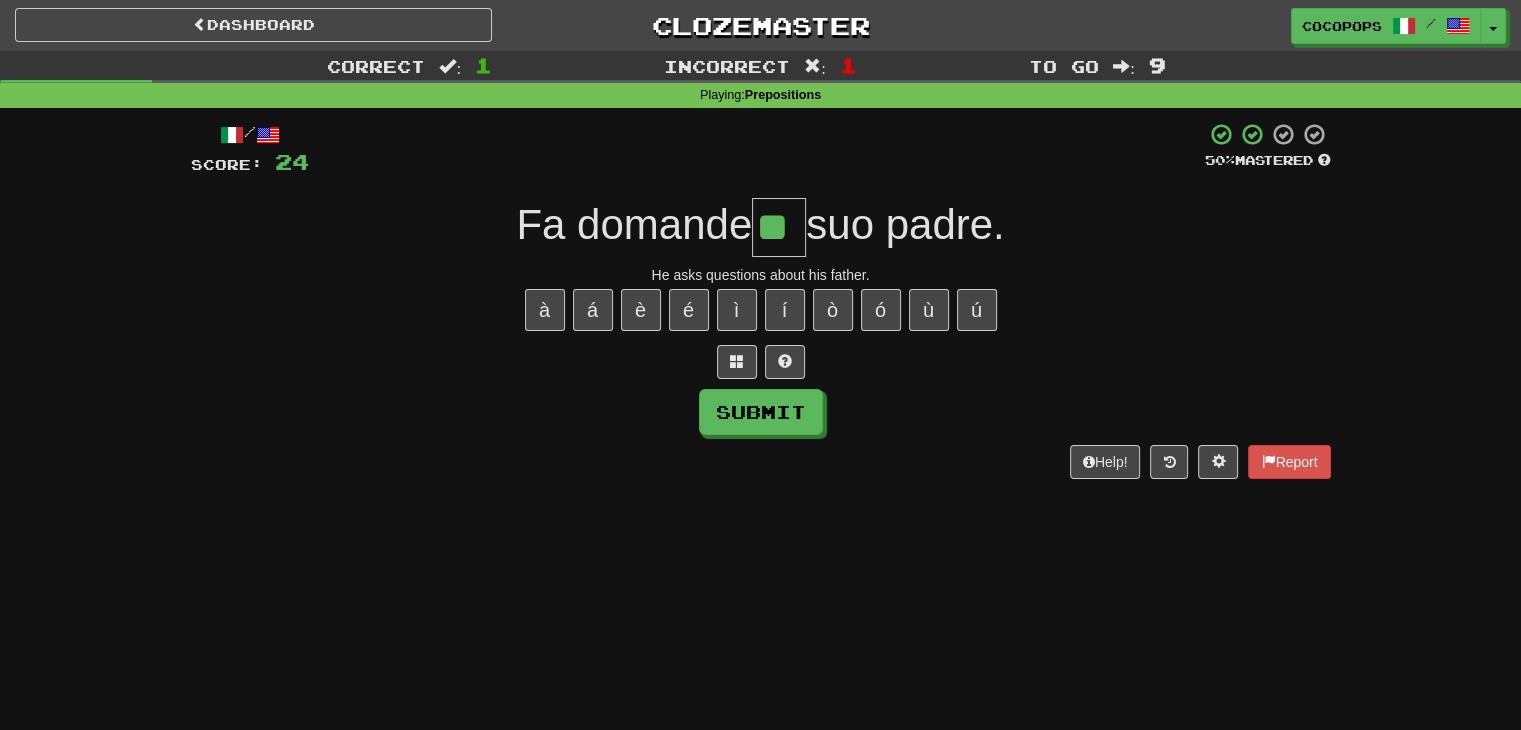 type on "**" 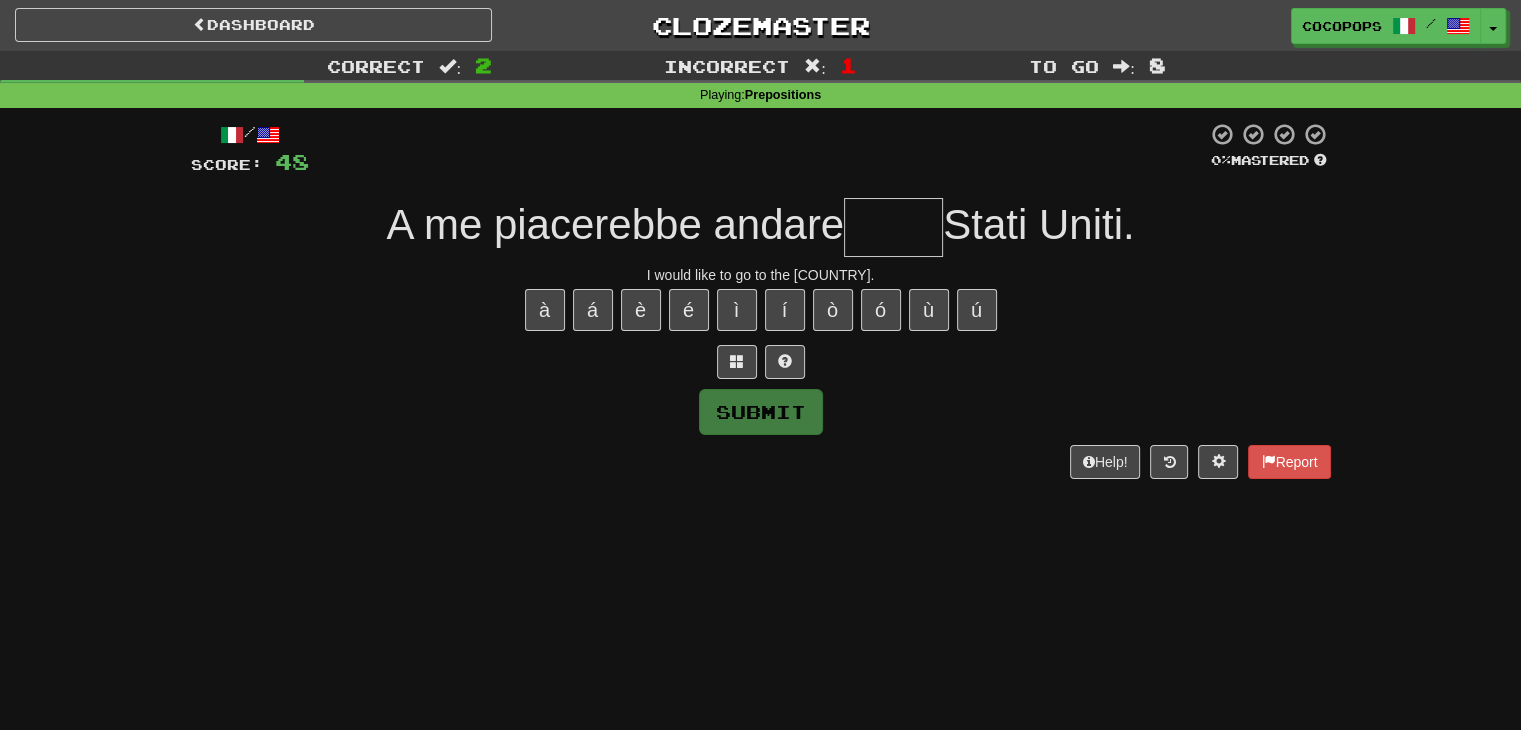 type on "*" 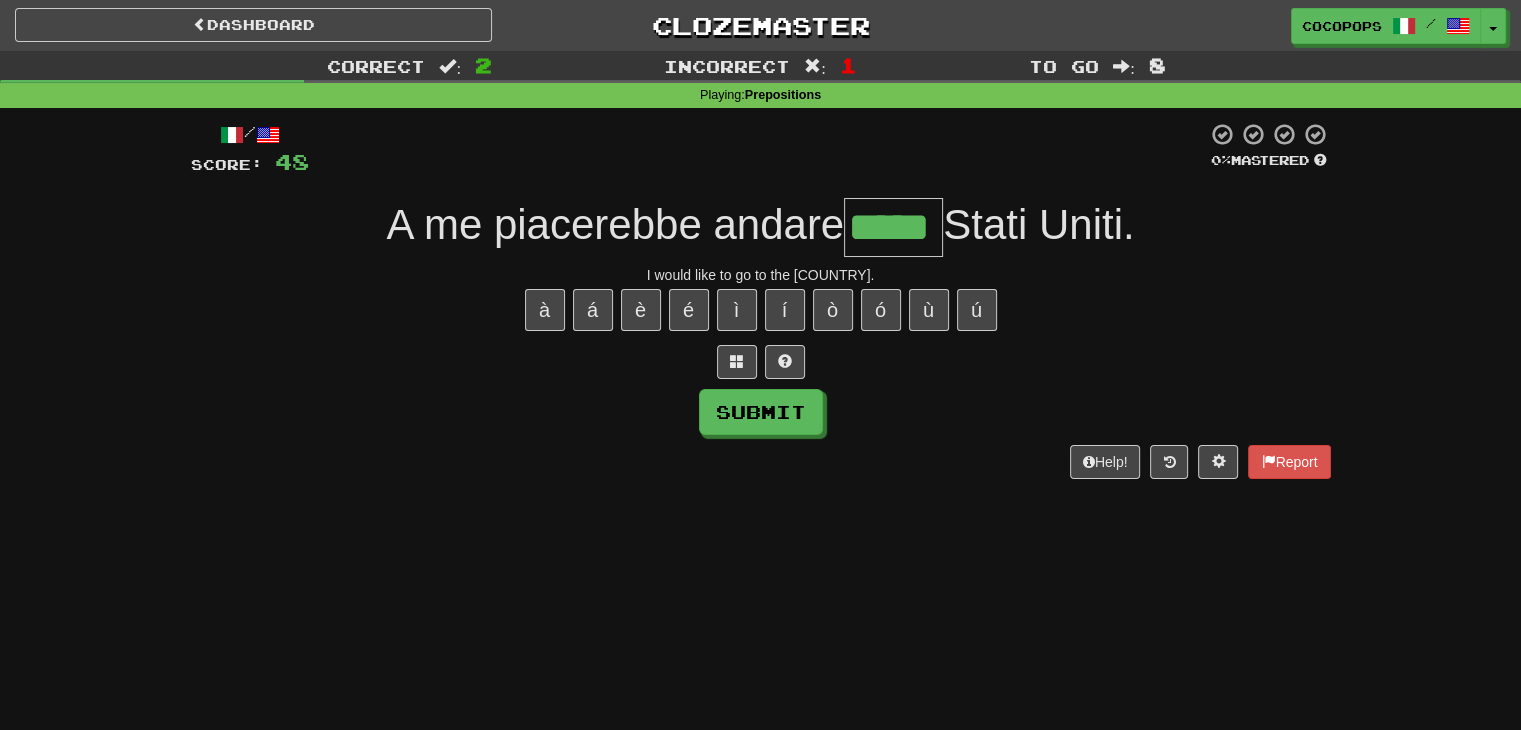 type on "*****" 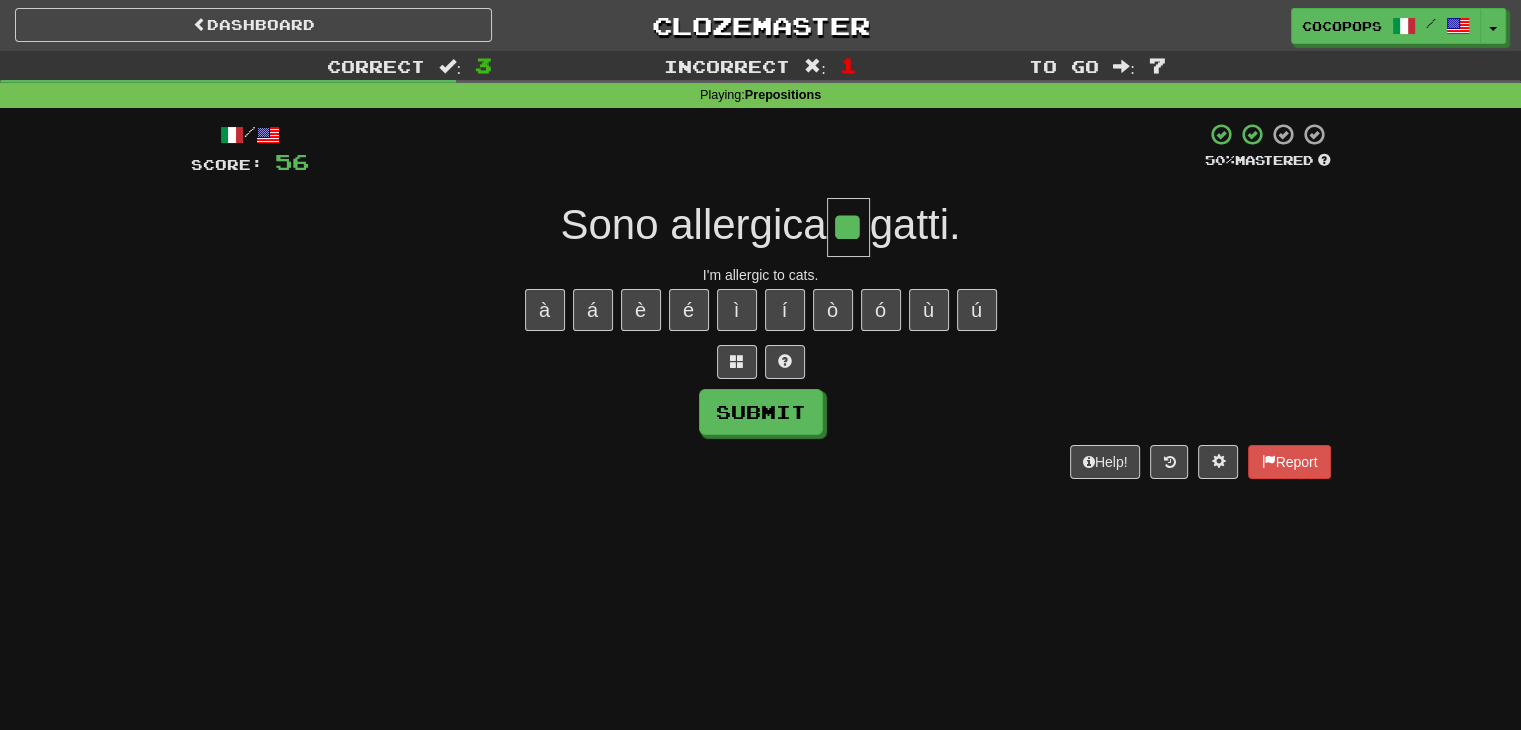 type on "**" 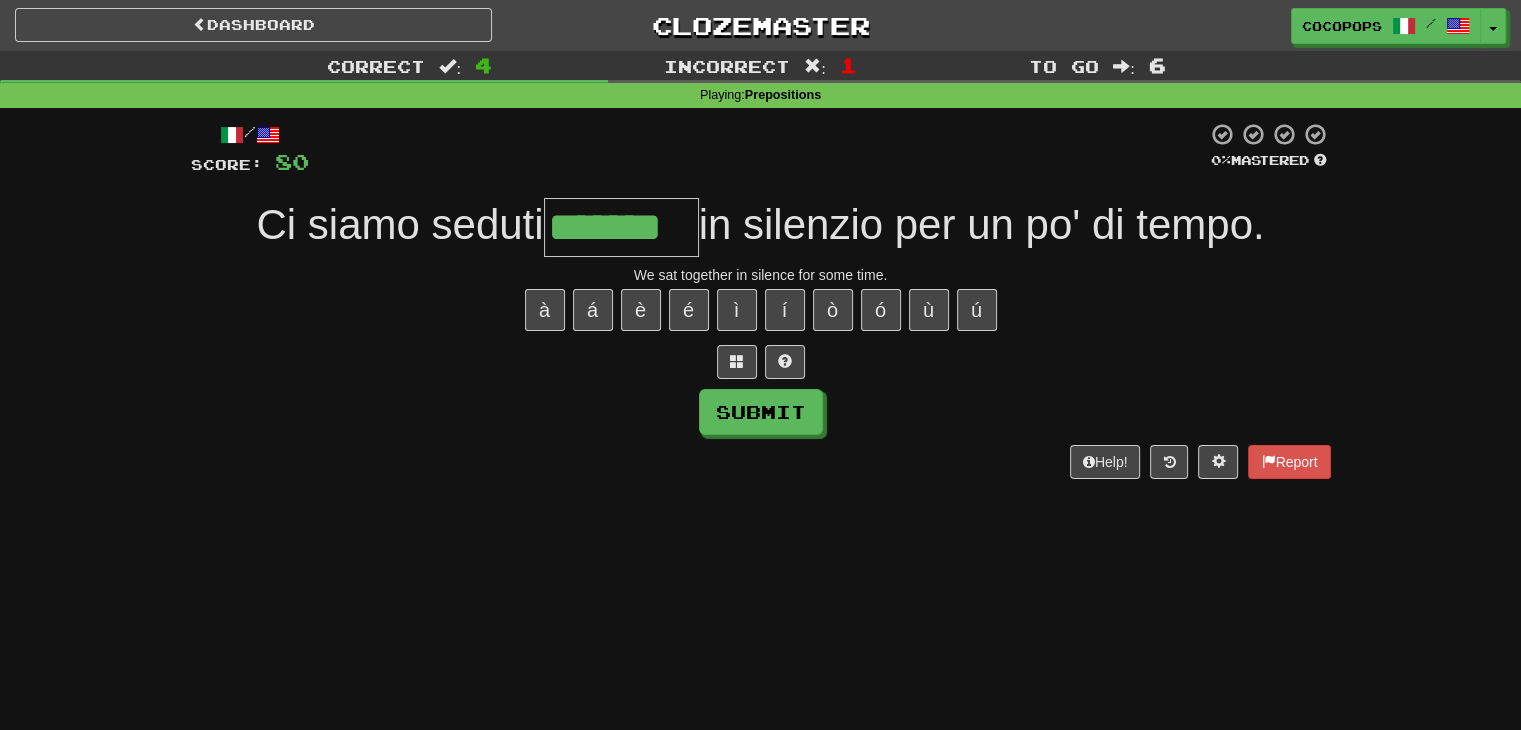 type on "*******" 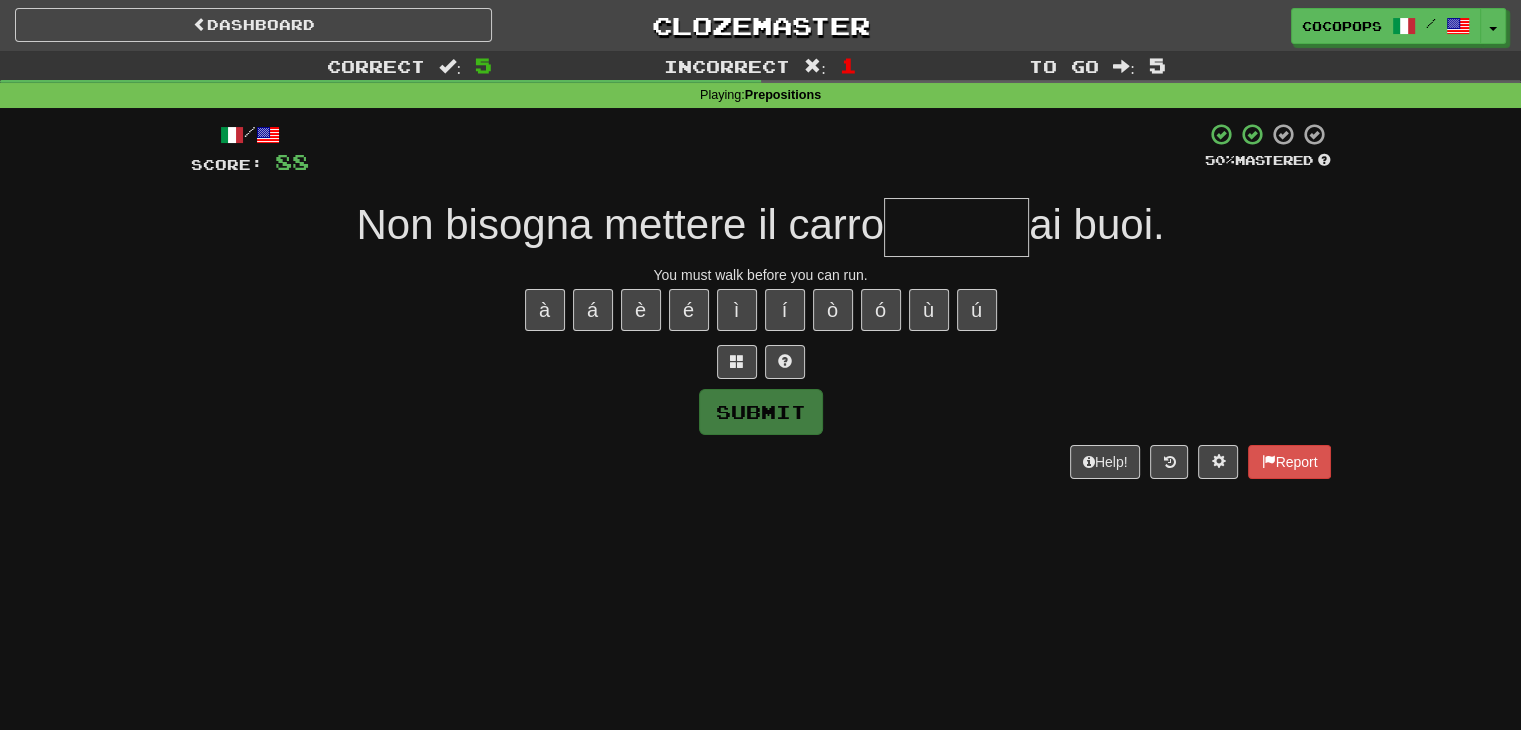 type on "*" 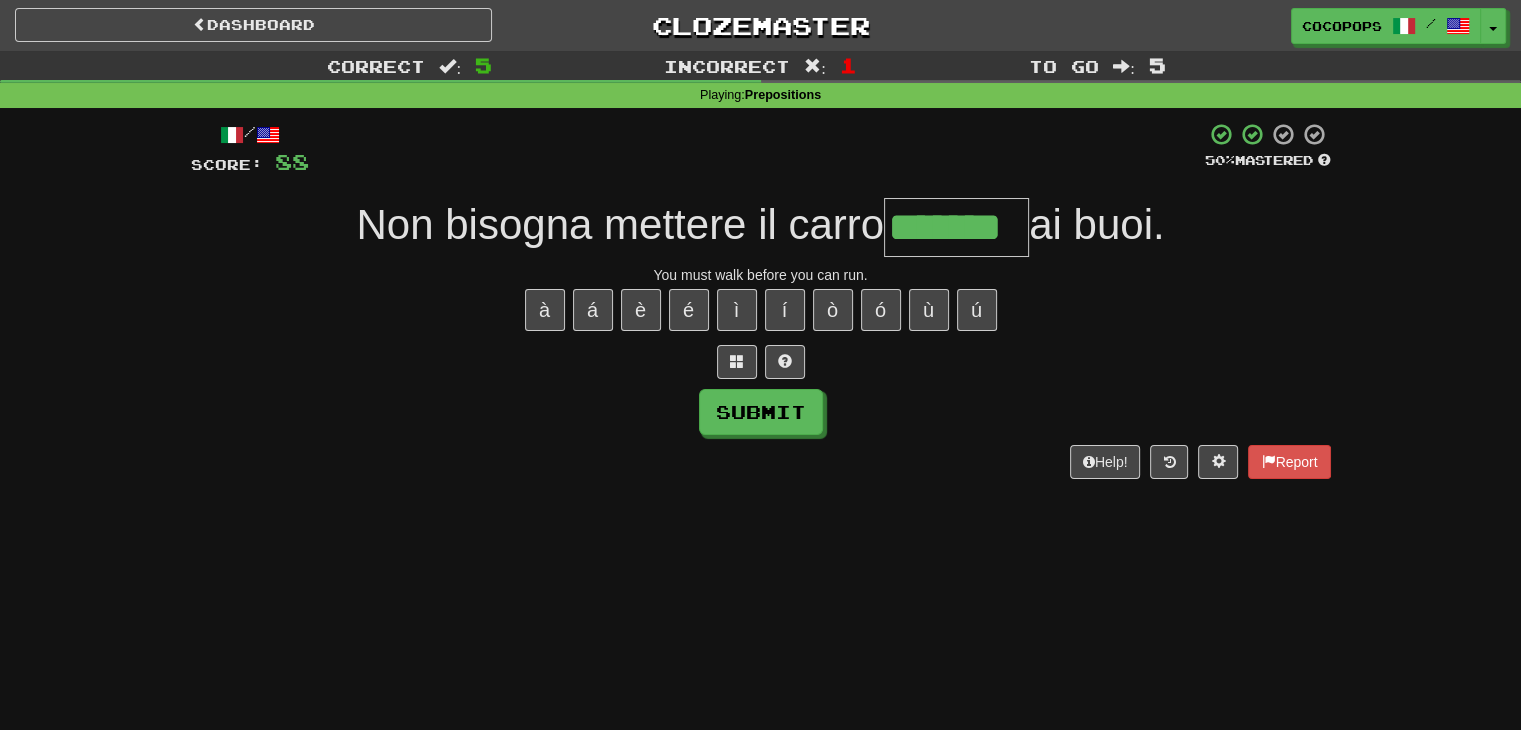 type on "*******" 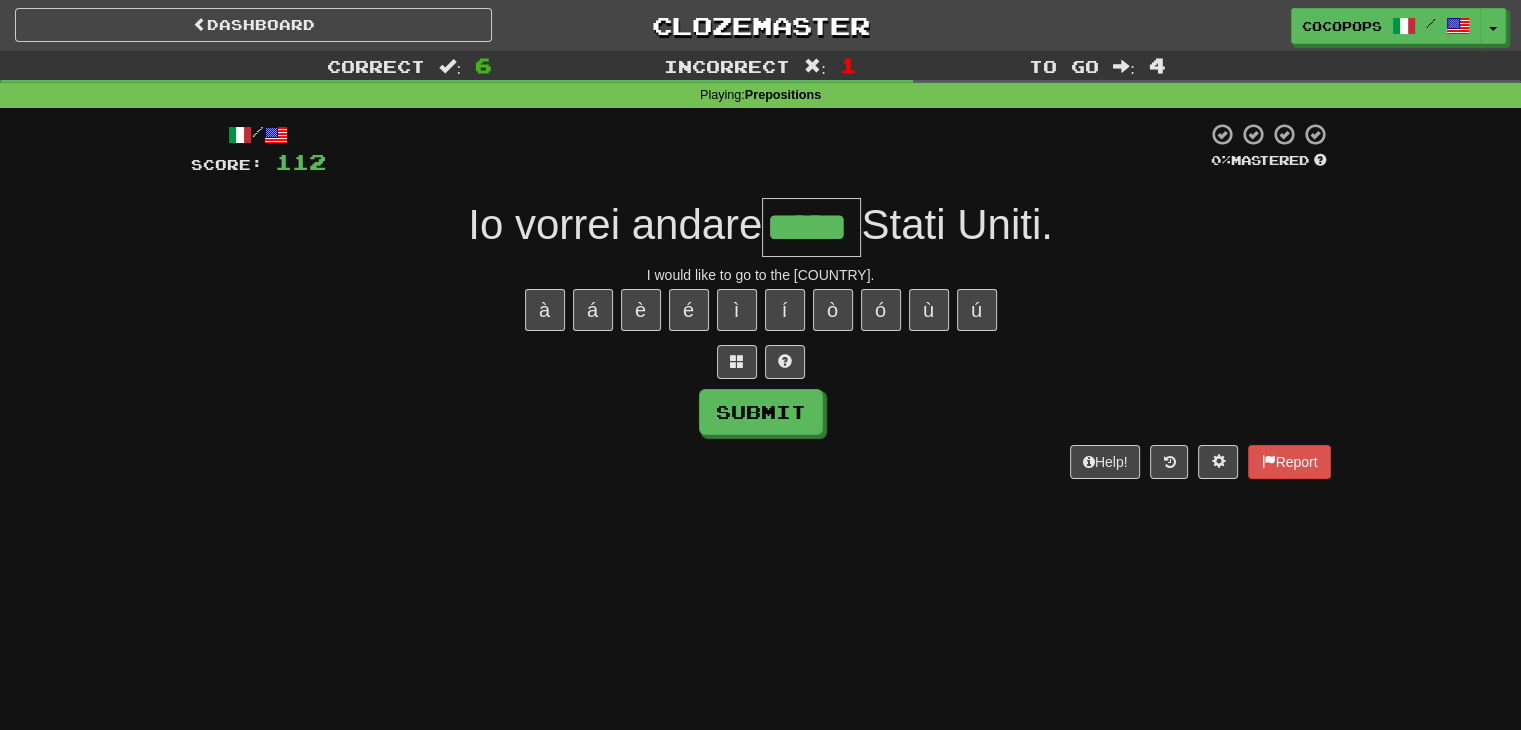 type on "*****" 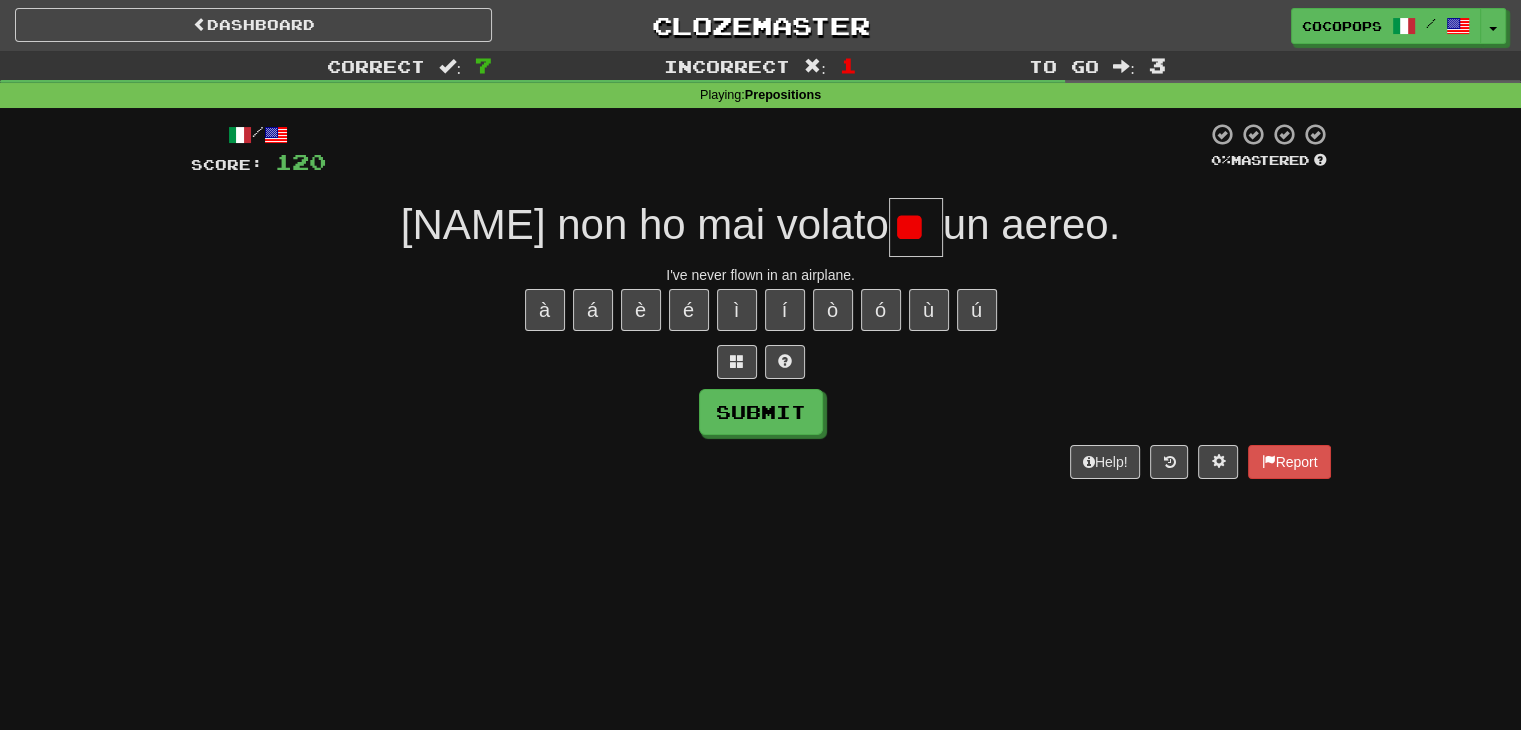 type on "*" 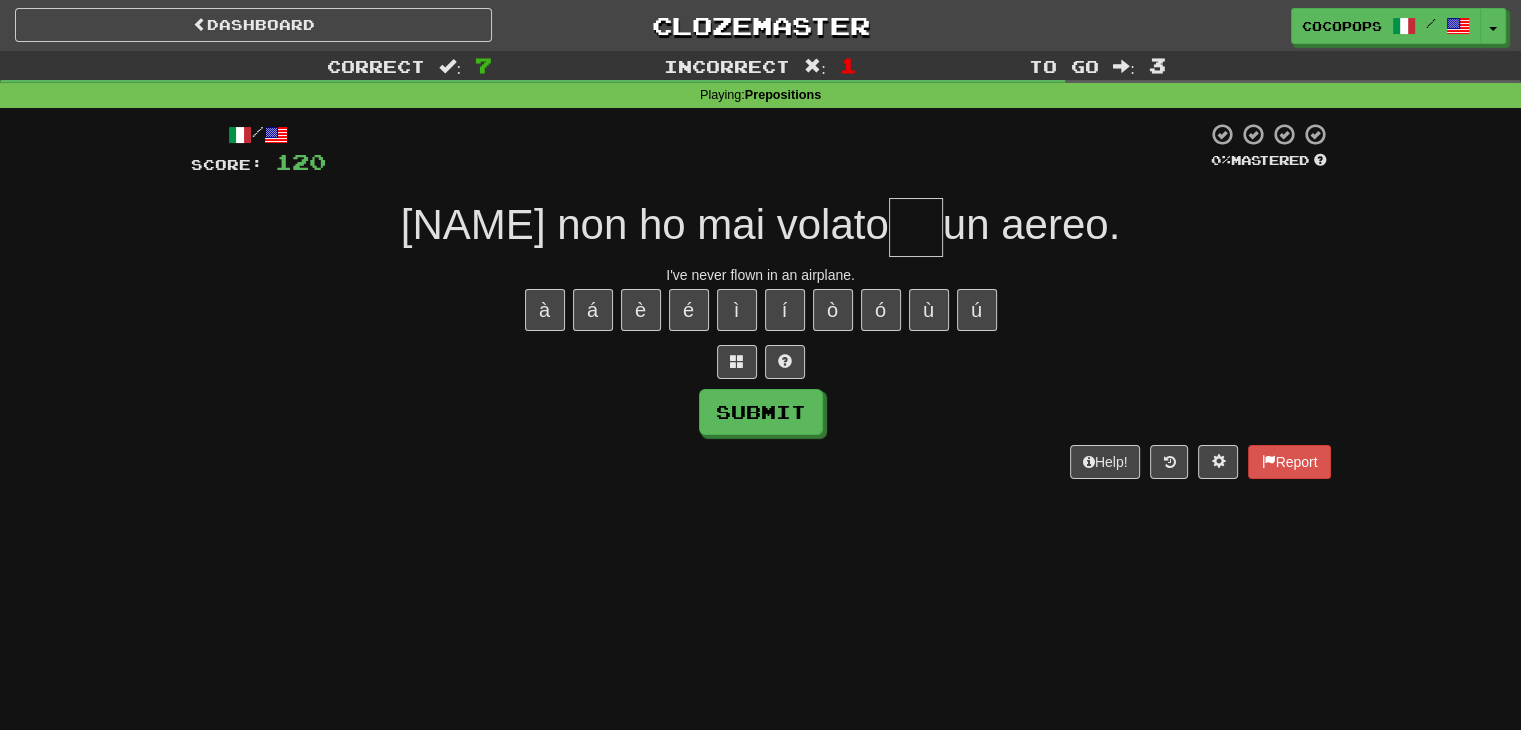 type on "*" 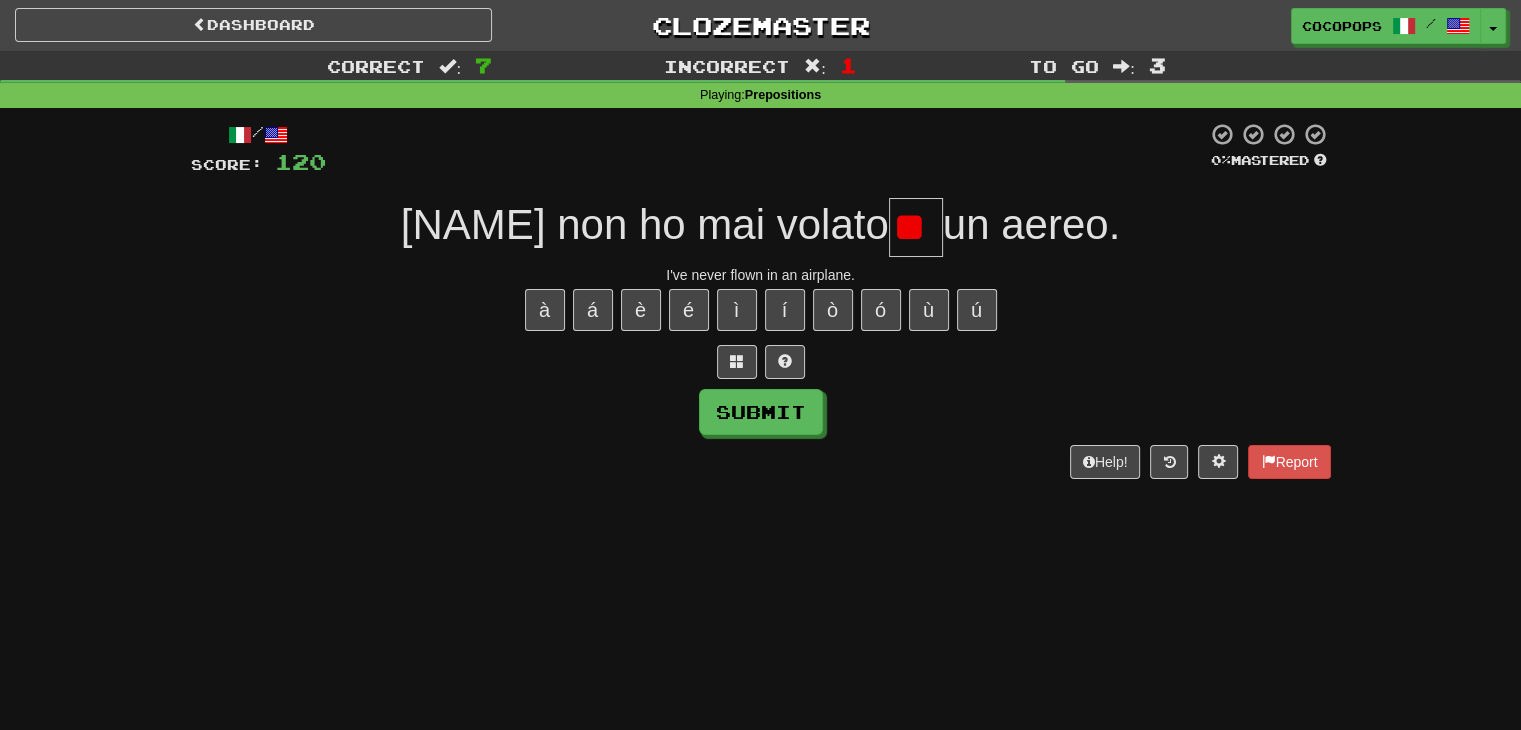 type on "*" 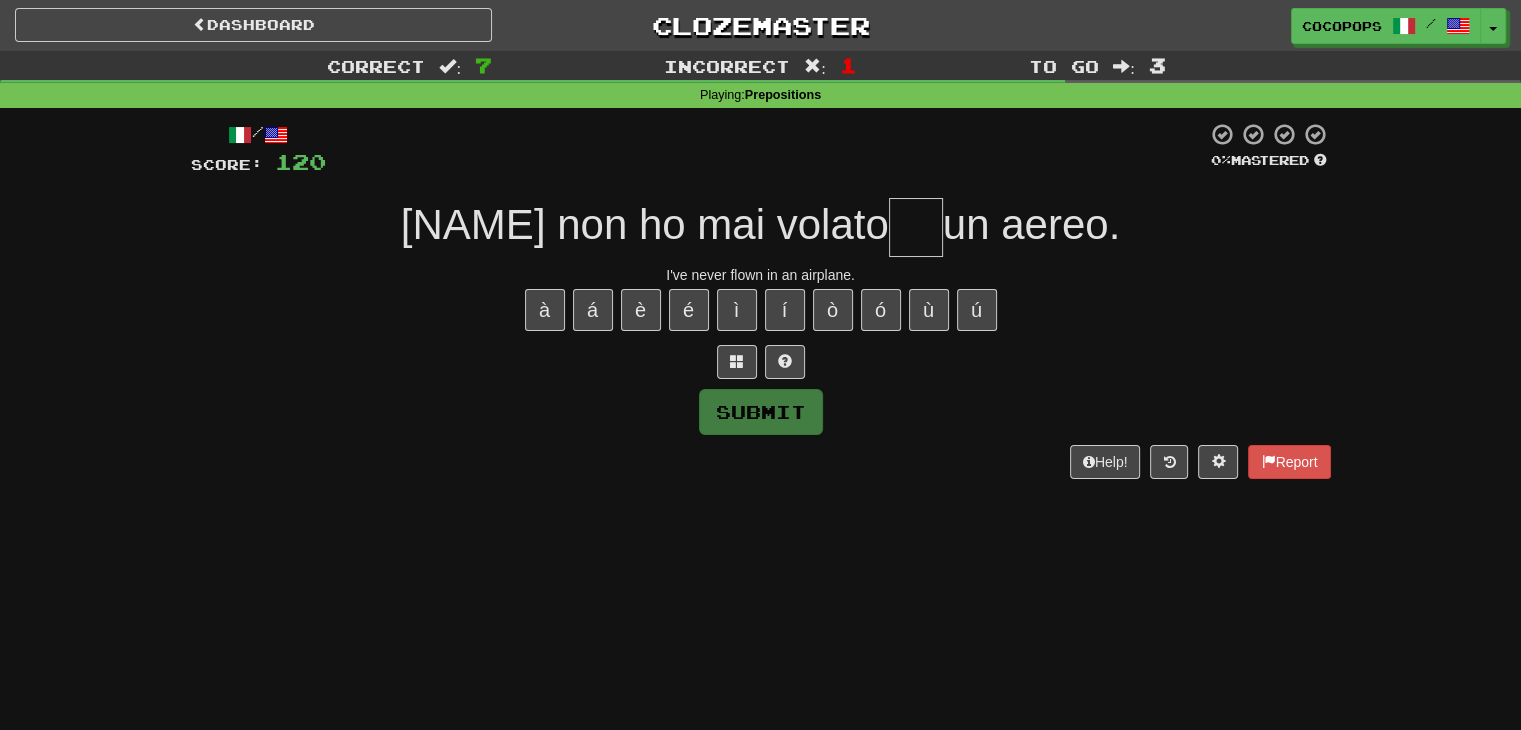 type on "*" 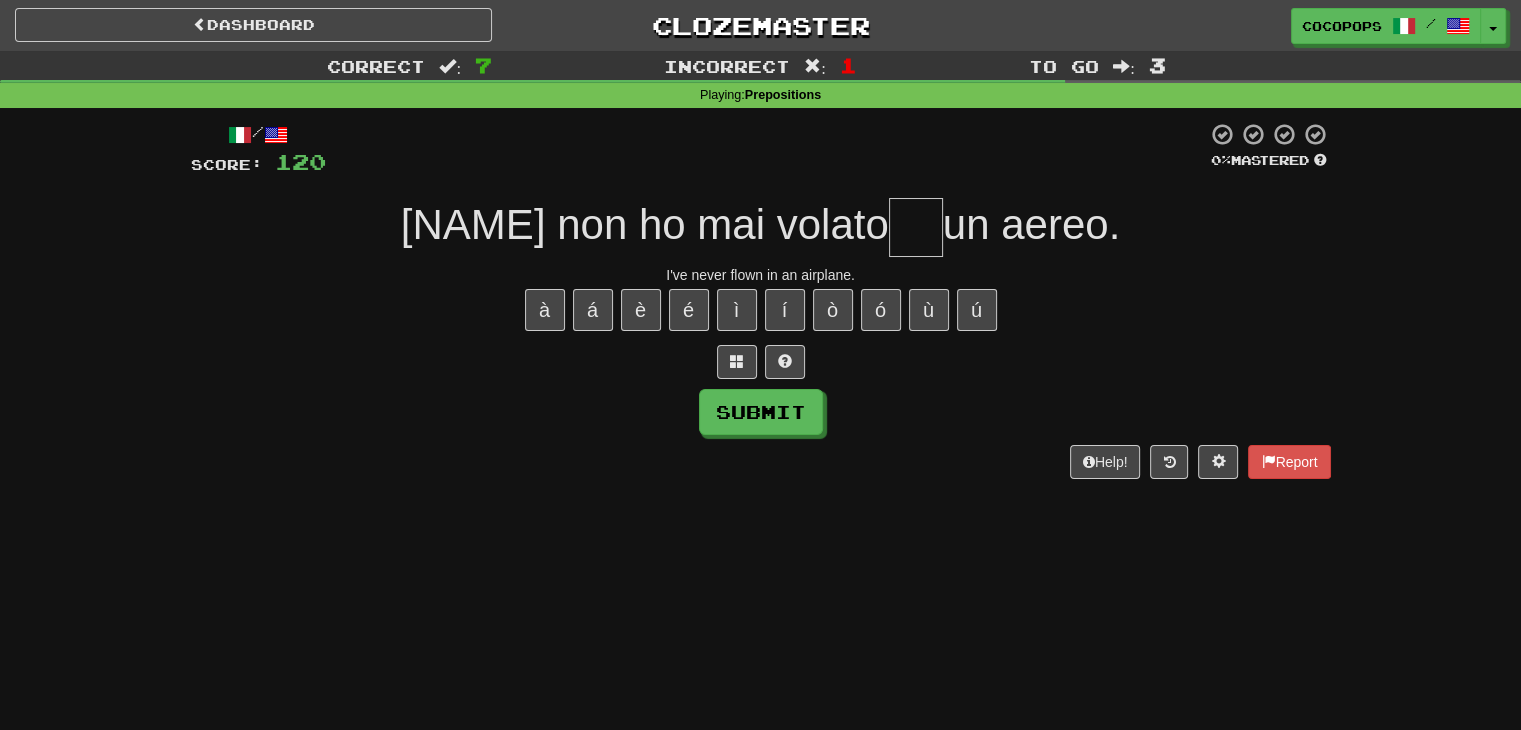 type on "*" 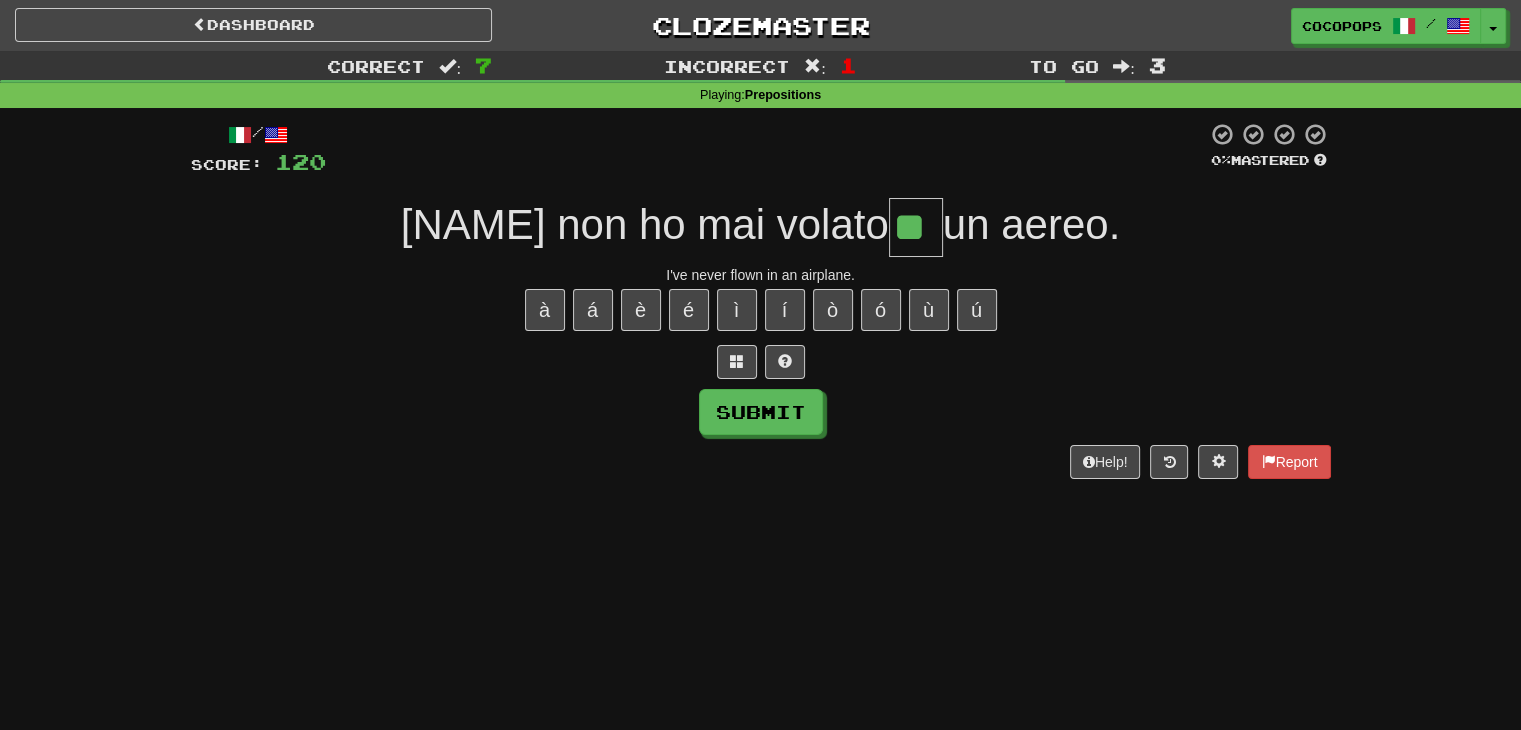 type on "**" 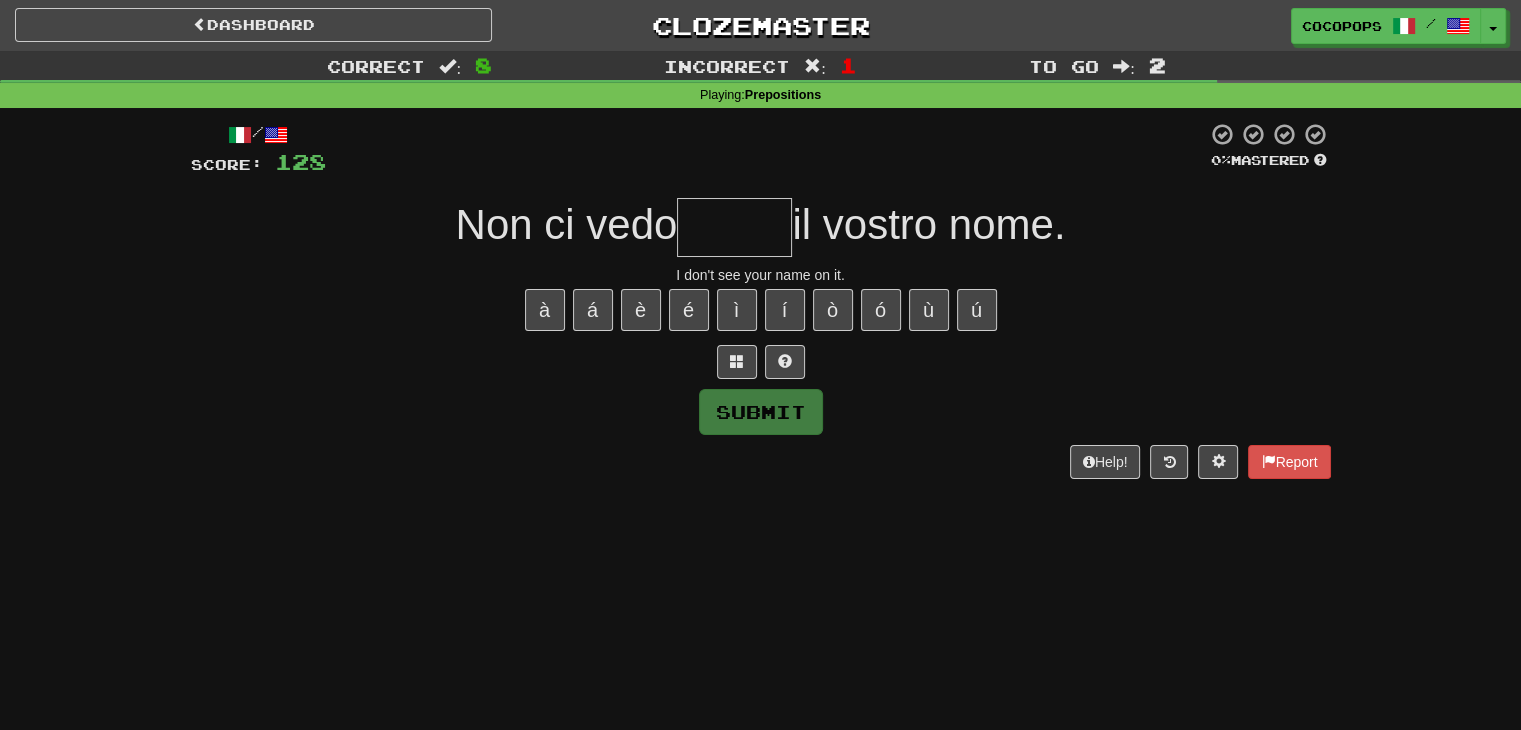 type on "*" 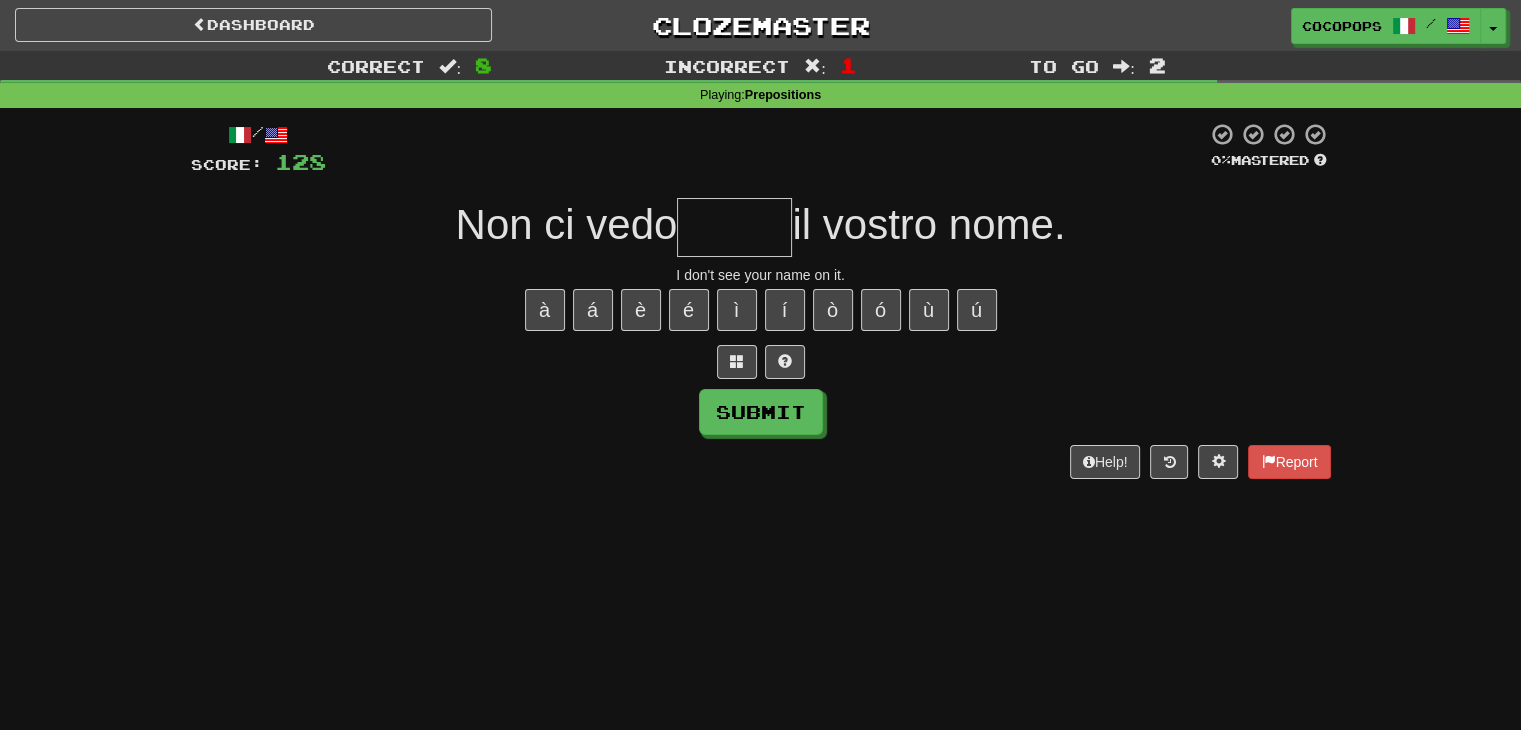 type on "*" 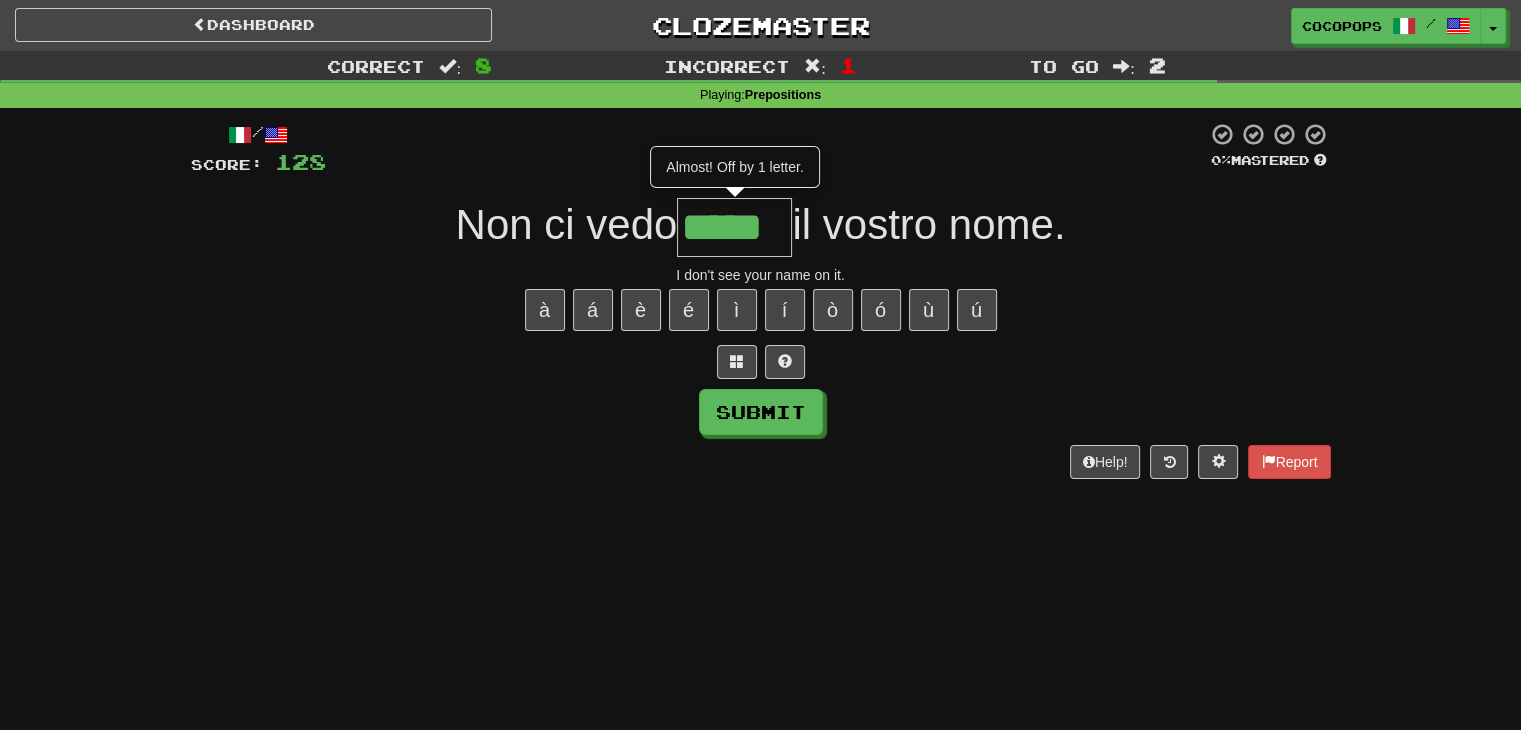type on "*****" 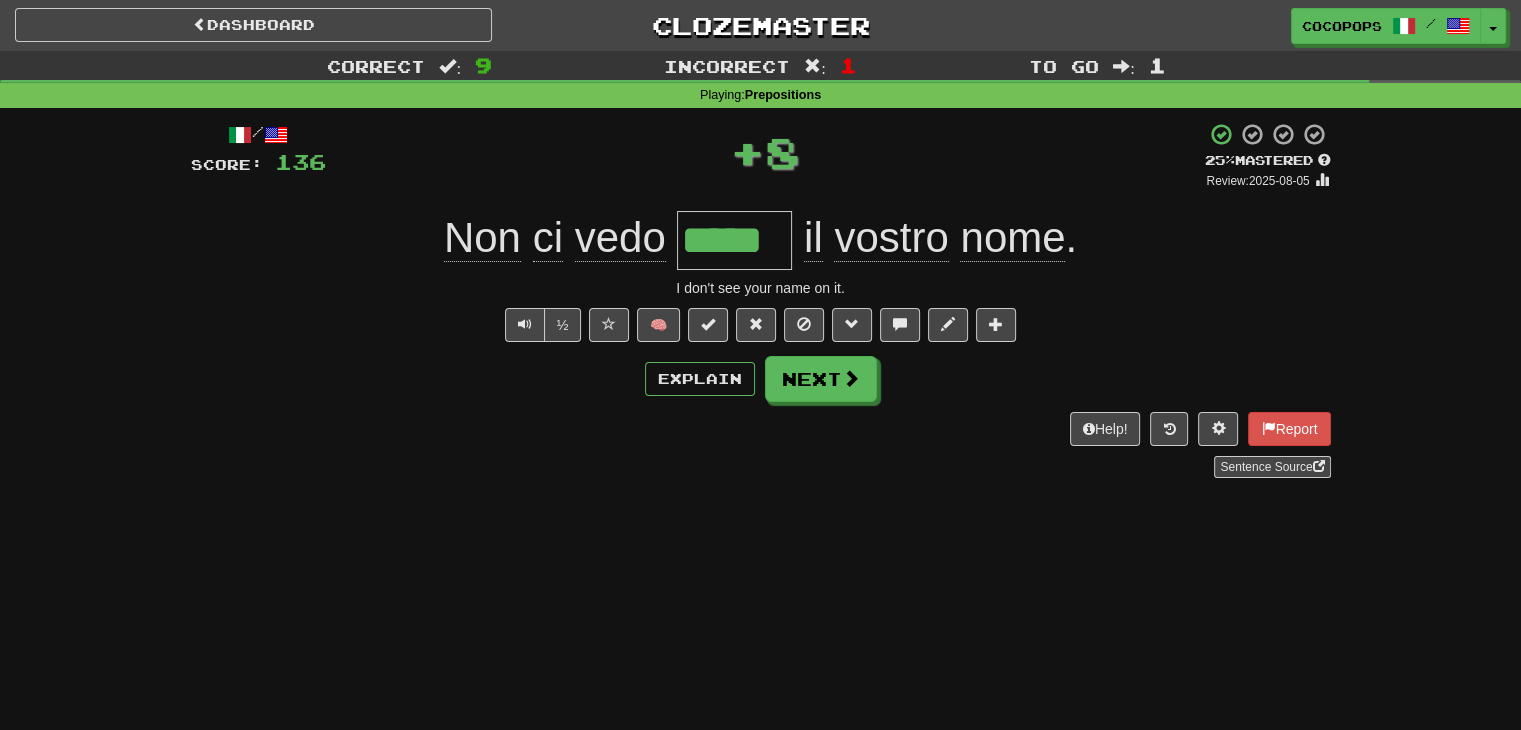 type 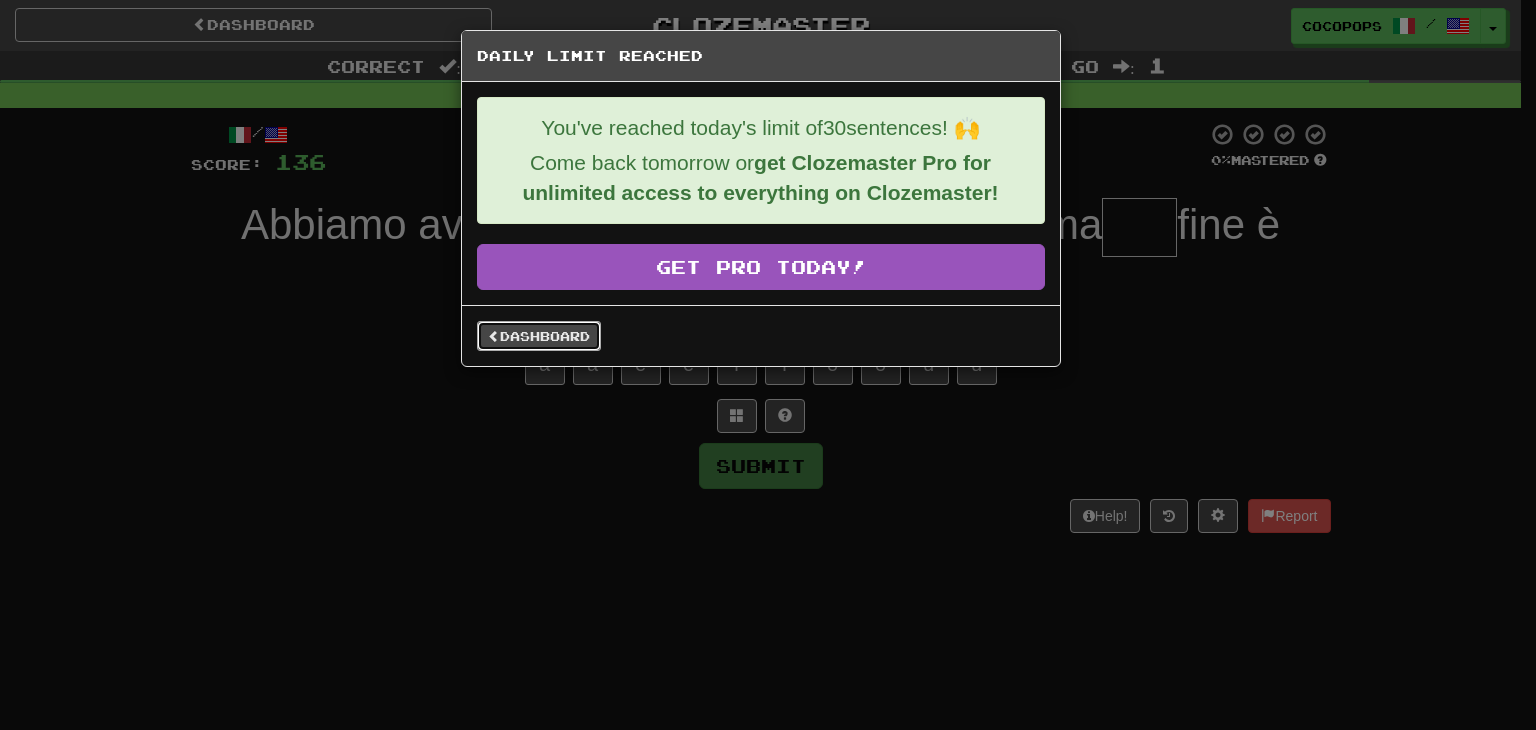 click on "Dashboard" at bounding box center (539, 336) 